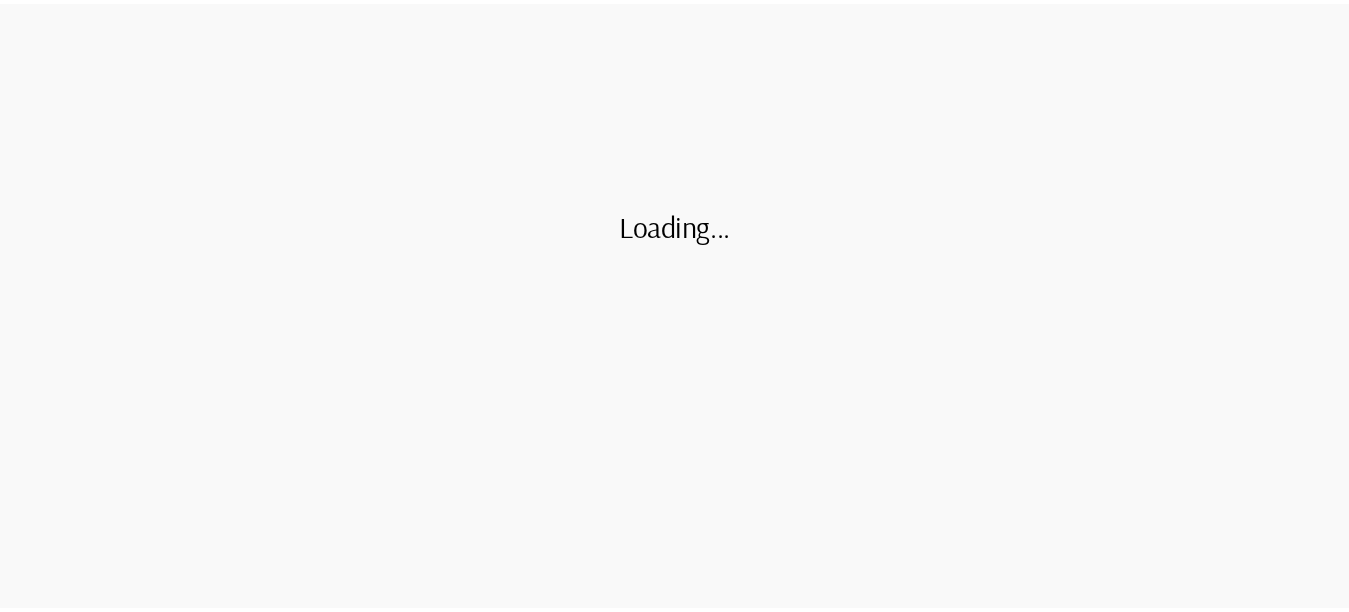 scroll, scrollTop: 0, scrollLeft: 0, axis: both 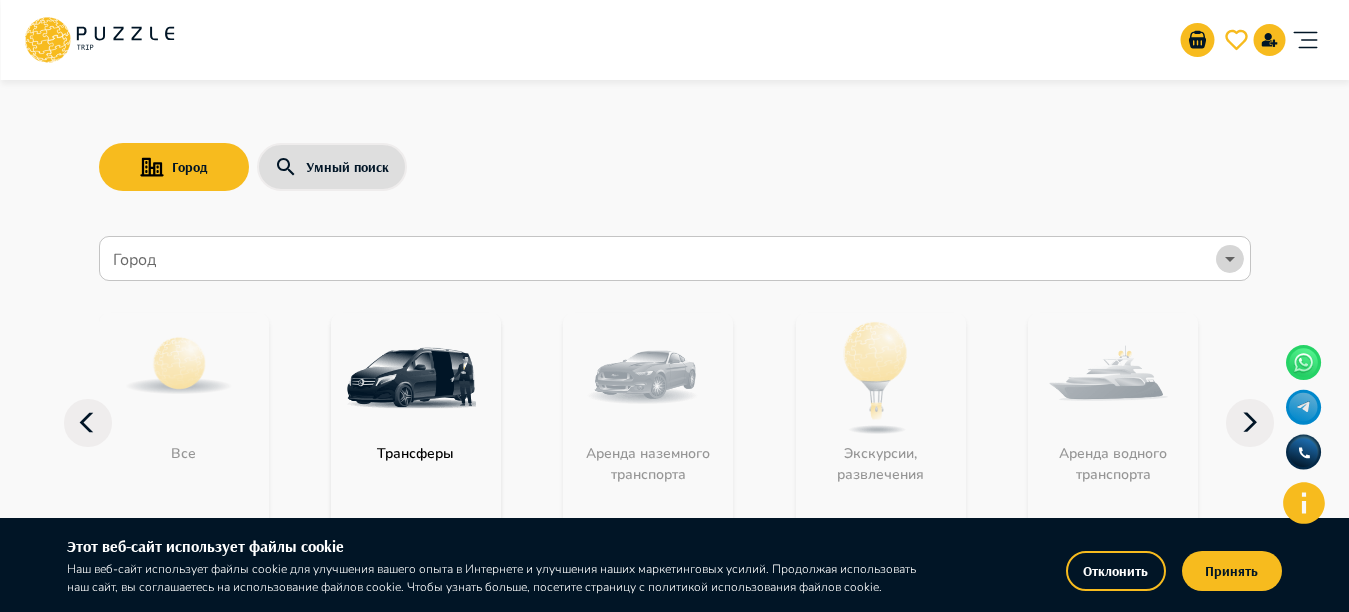 click 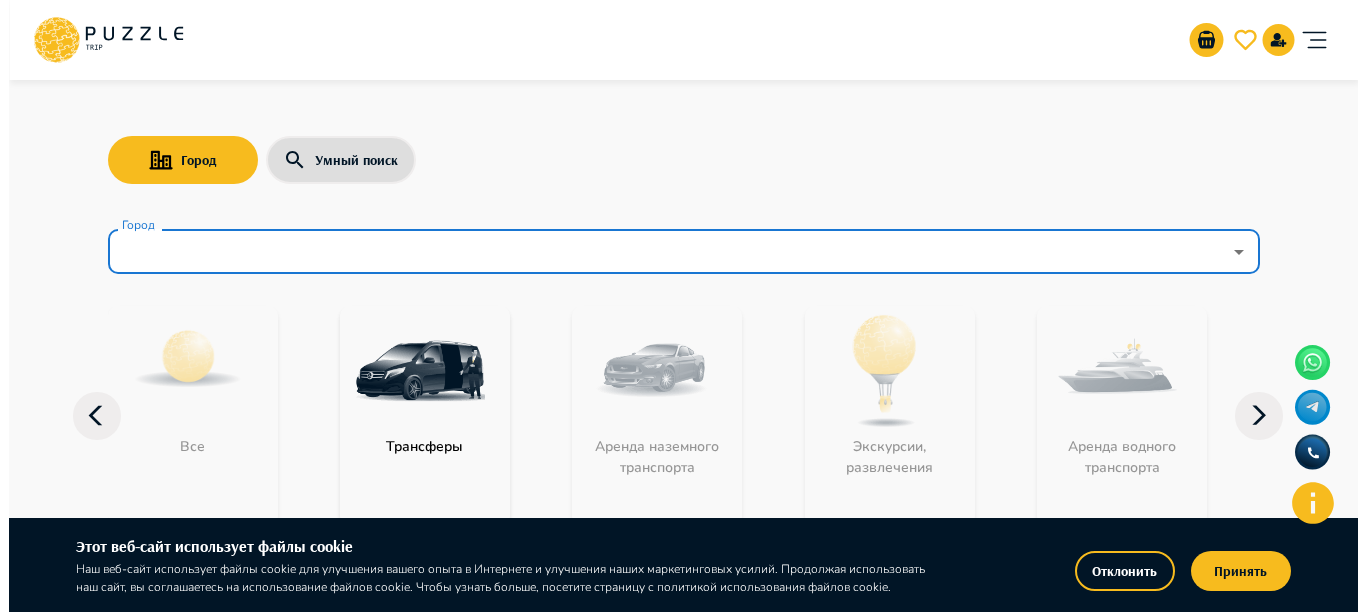 scroll, scrollTop: 0, scrollLeft: 0, axis: both 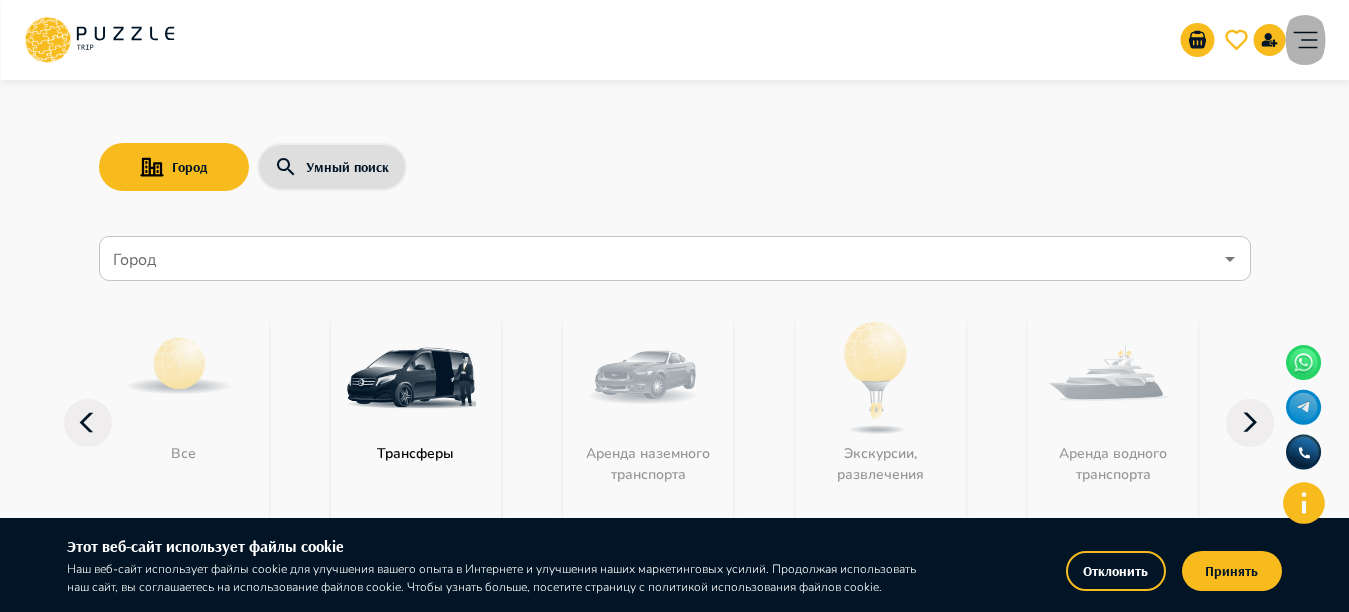 click 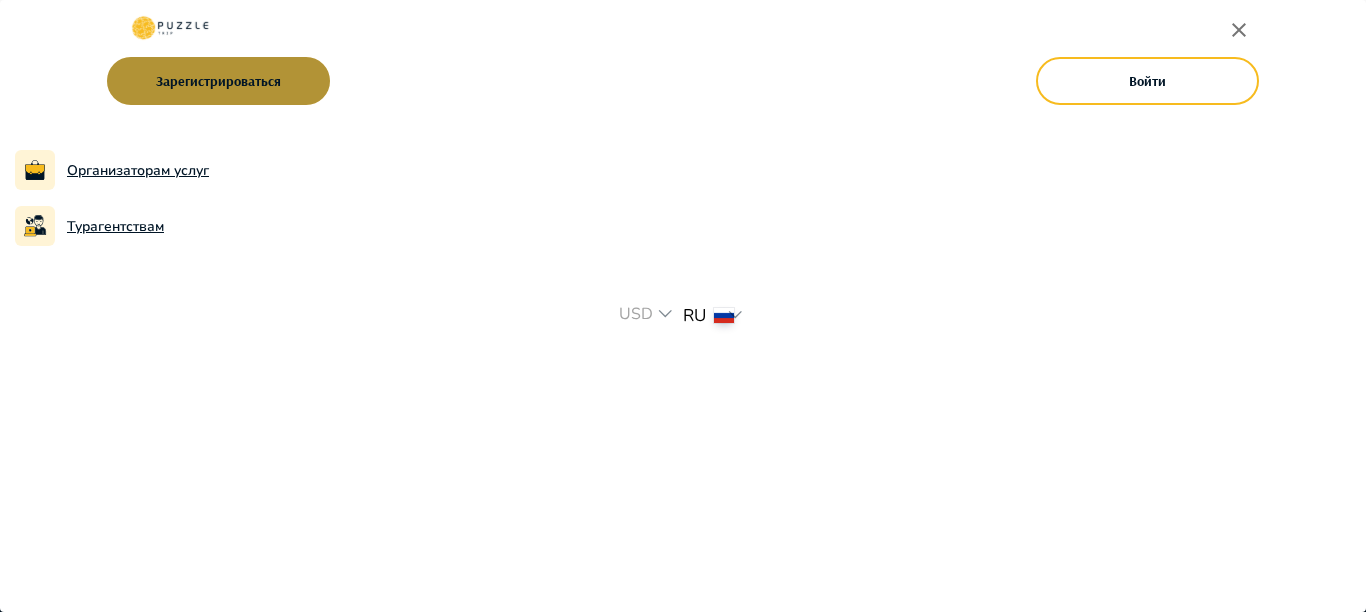 click on "Зарегистрироваться" at bounding box center [218, 81] 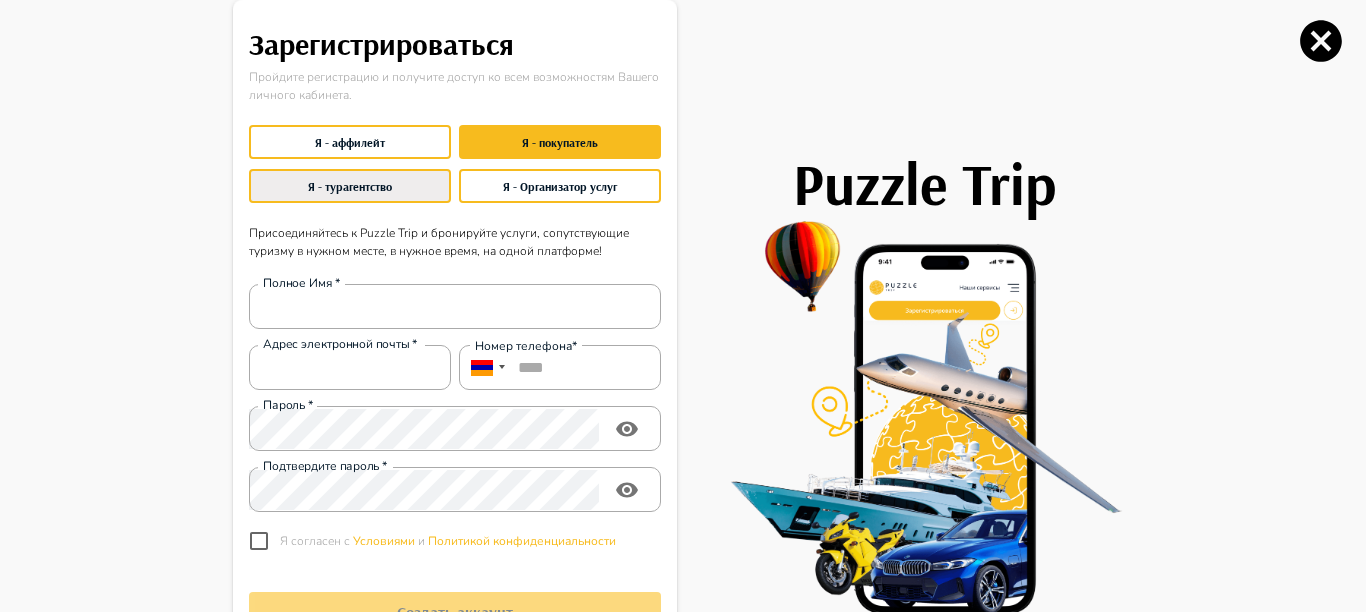 type on "**********" 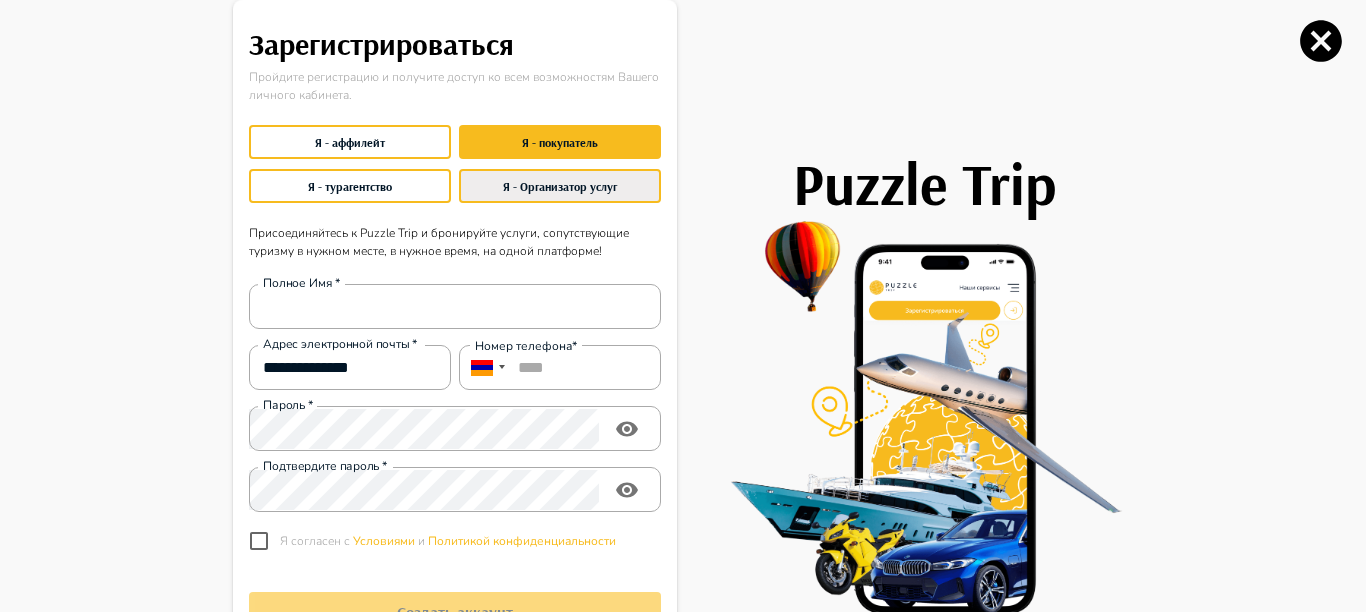 click on "Я - Организатор услуг" at bounding box center [560, 186] 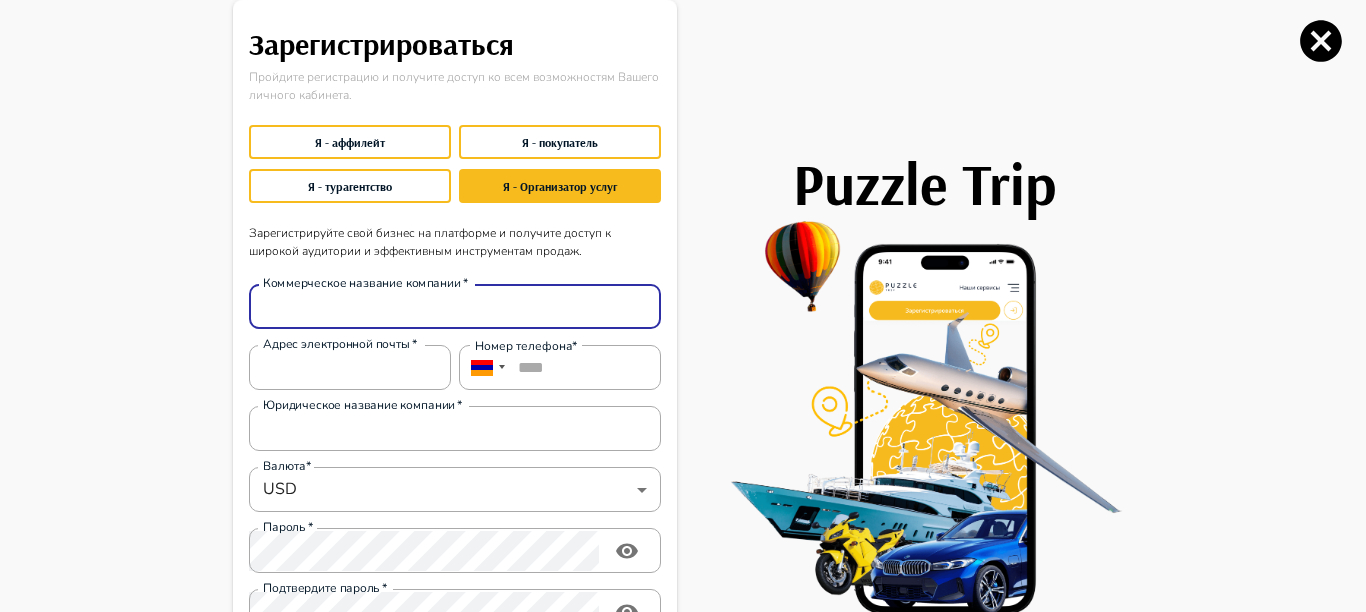 click on "Коммерческое название компании   *" at bounding box center [455, 307] 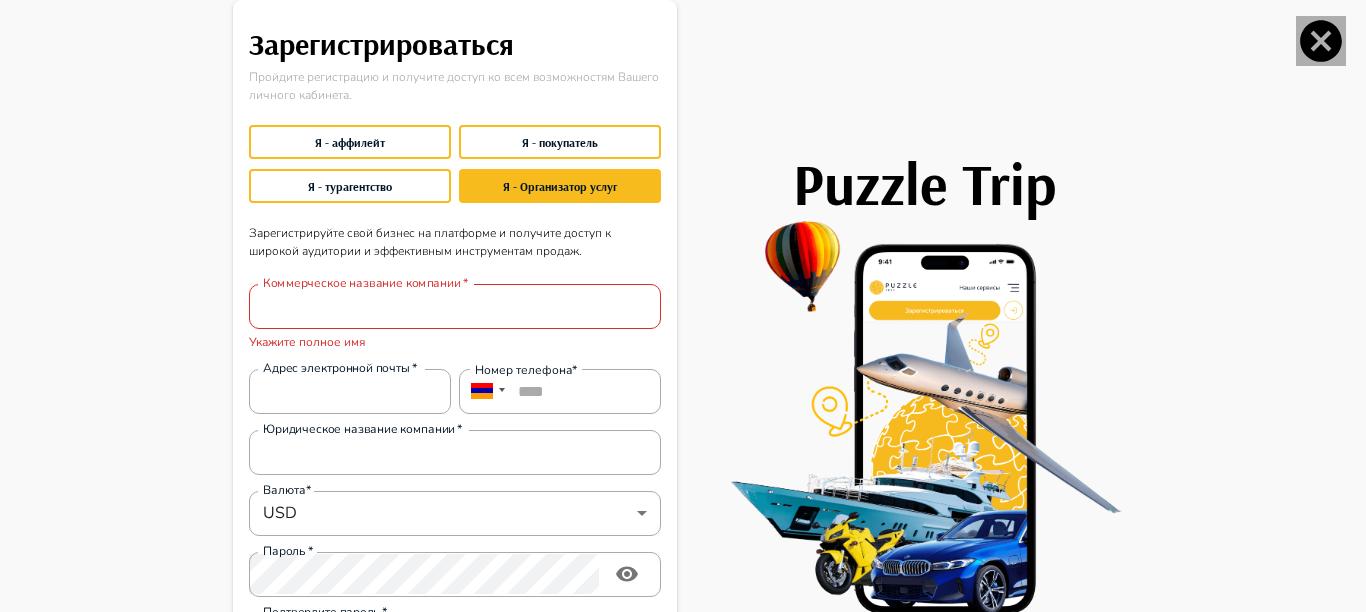 click 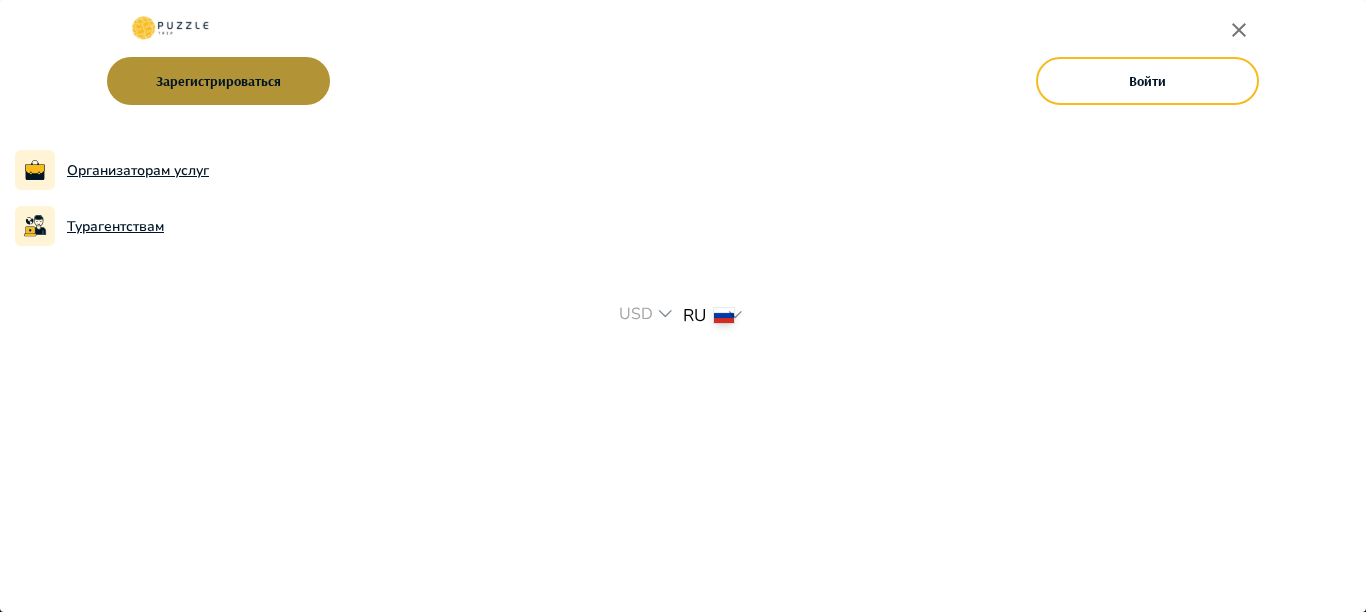 click on "Зарегистрироваться" at bounding box center [218, 81] 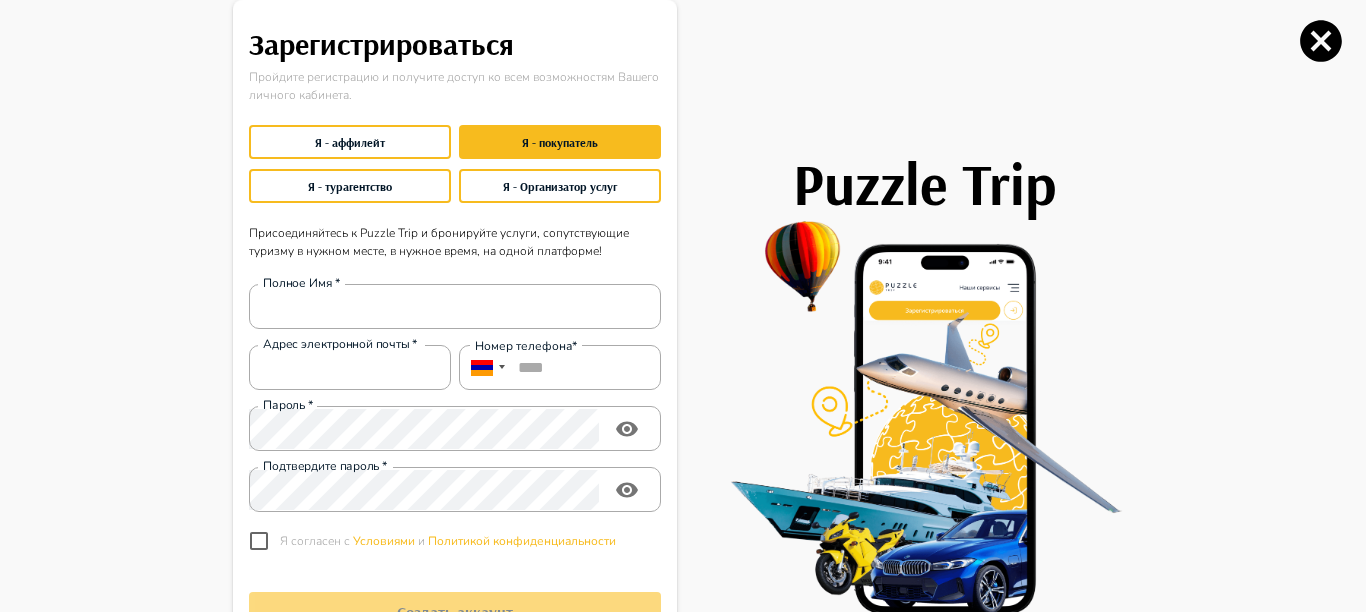 type on "**********" 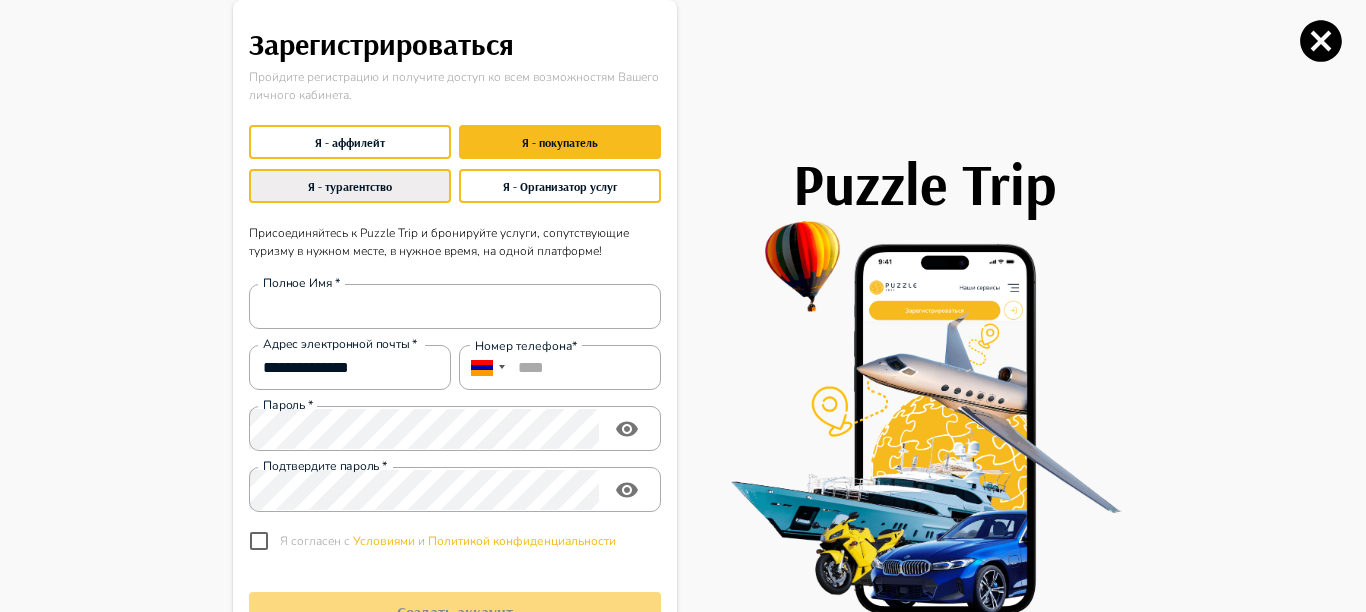 click on "Я - турагентство" at bounding box center (350, 186) 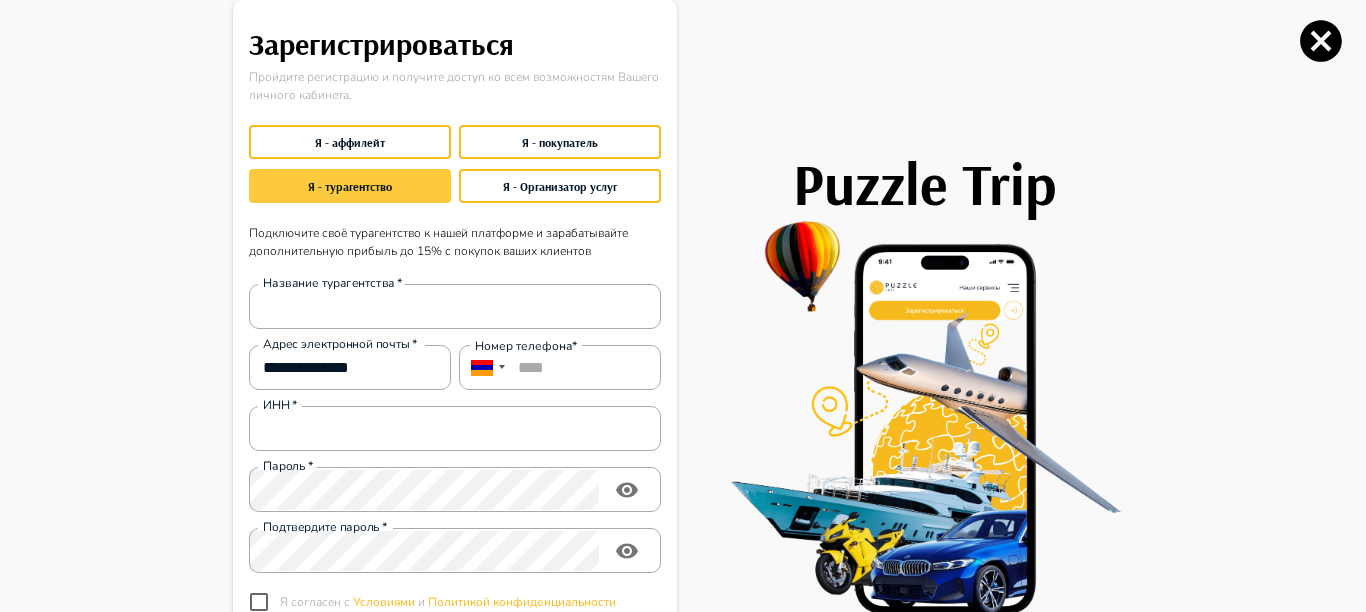 type 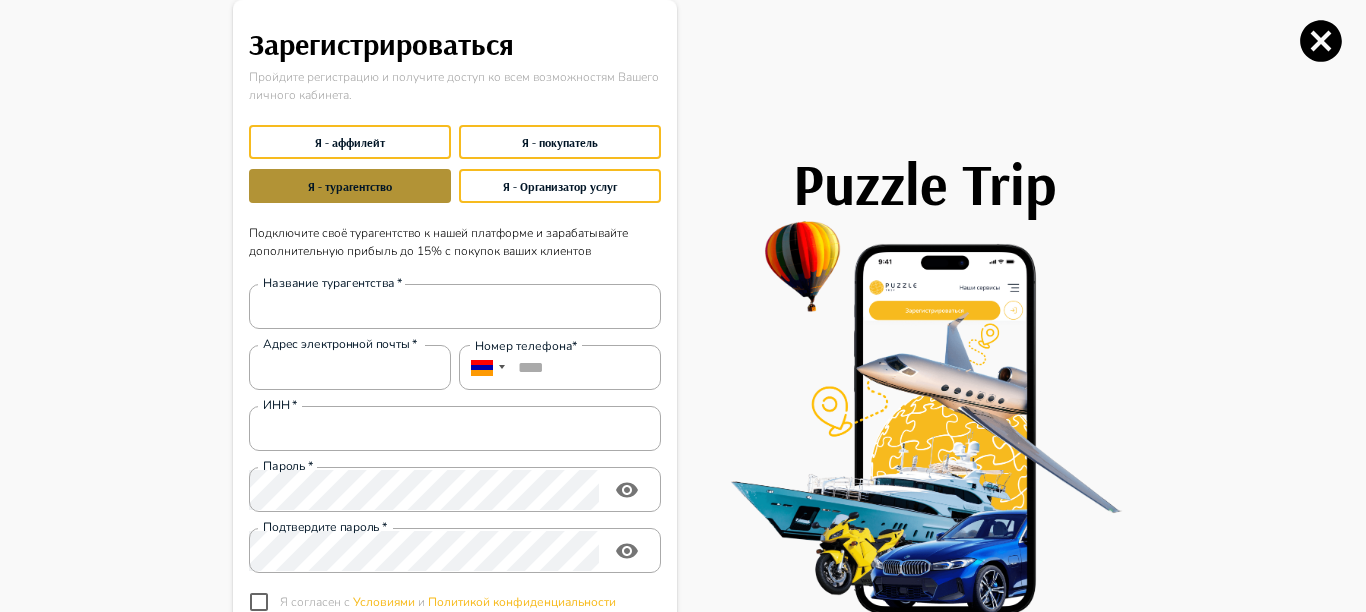 click on "Я - турагентство" at bounding box center [350, 186] 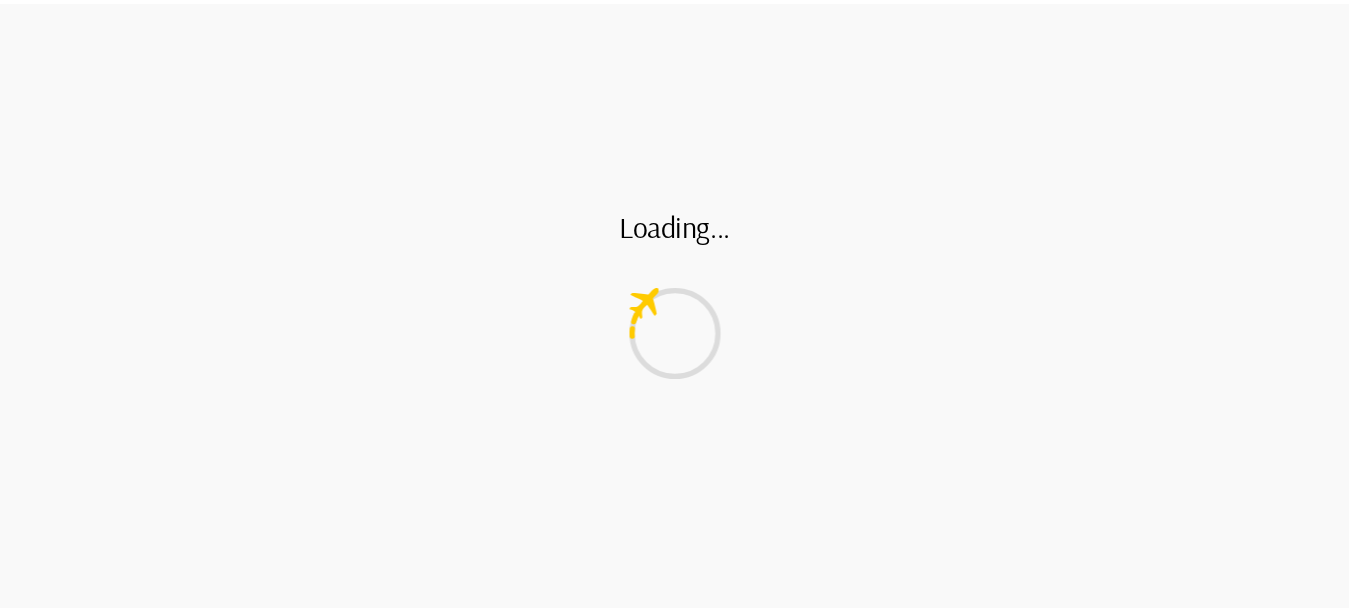 scroll, scrollTop: 0, scrollLeft: 0, axis: both 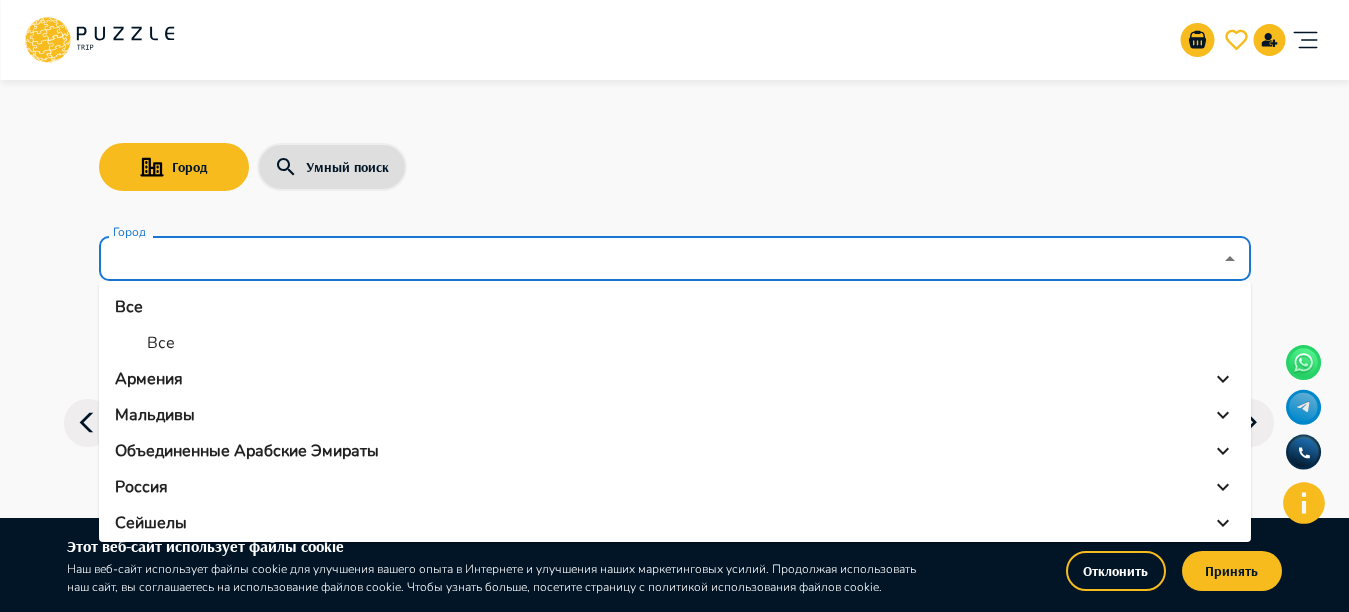 click on "Город" at bounding box center [660, 259] 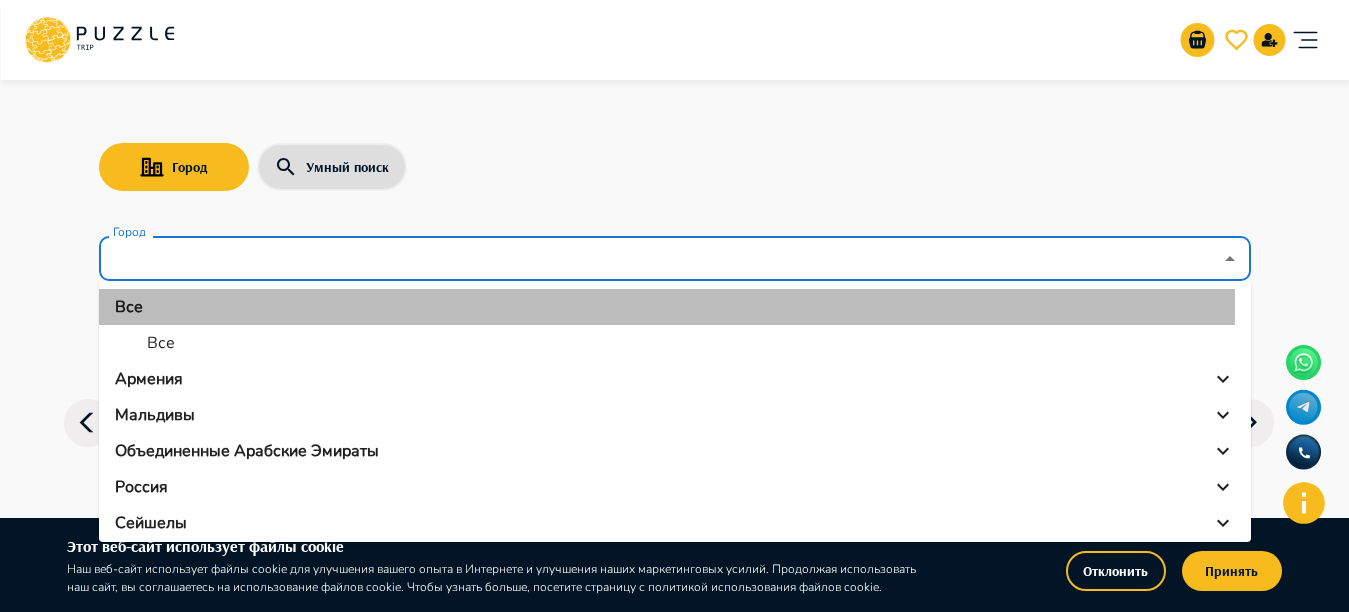 click on "Все" at bounding box center (129, 307) 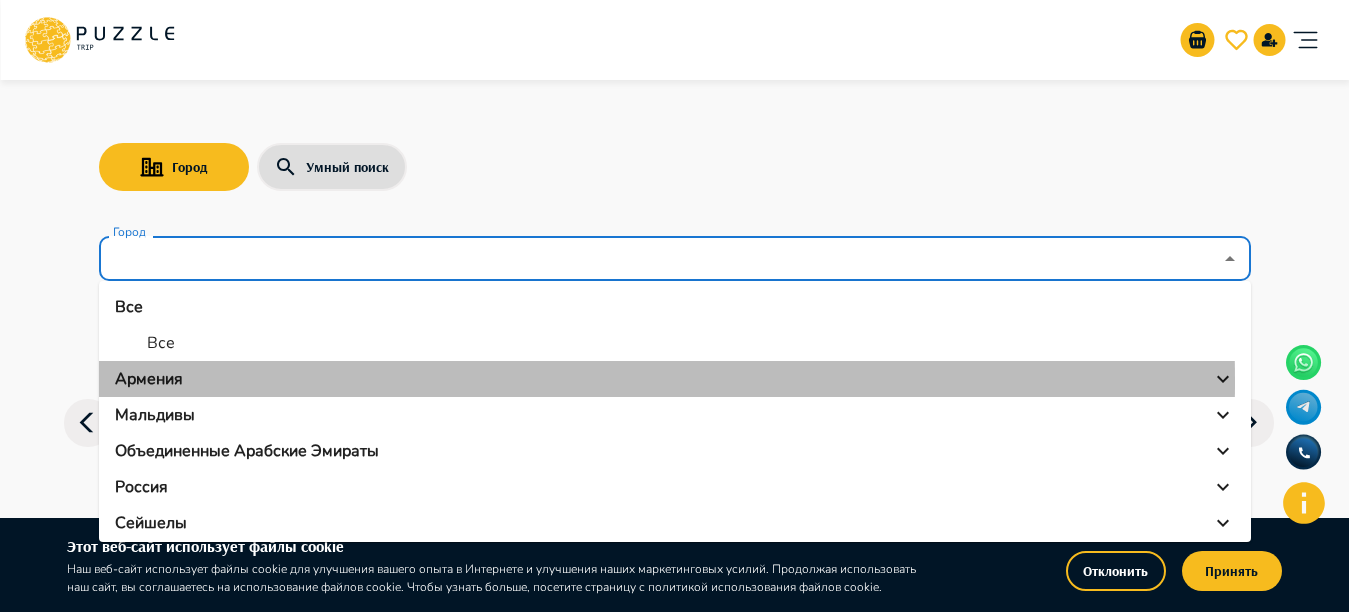 click on "Армения" at bounding box center [149, 379] 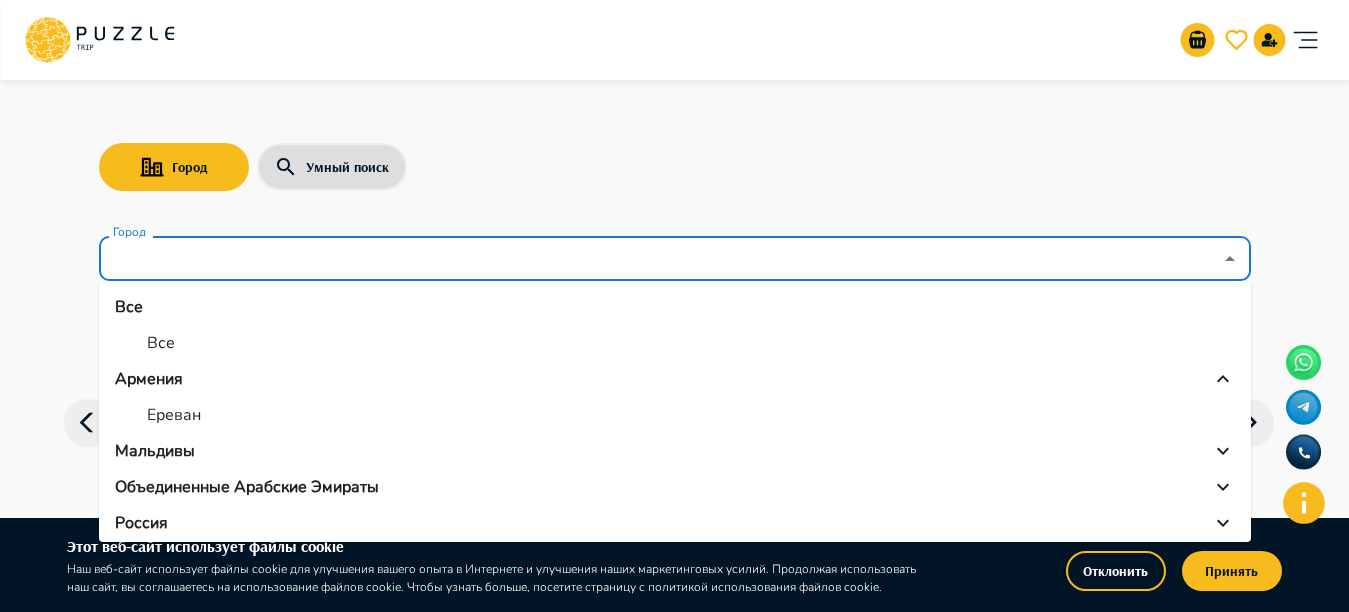 click on "Ереван" at bounding box center (675, 415) 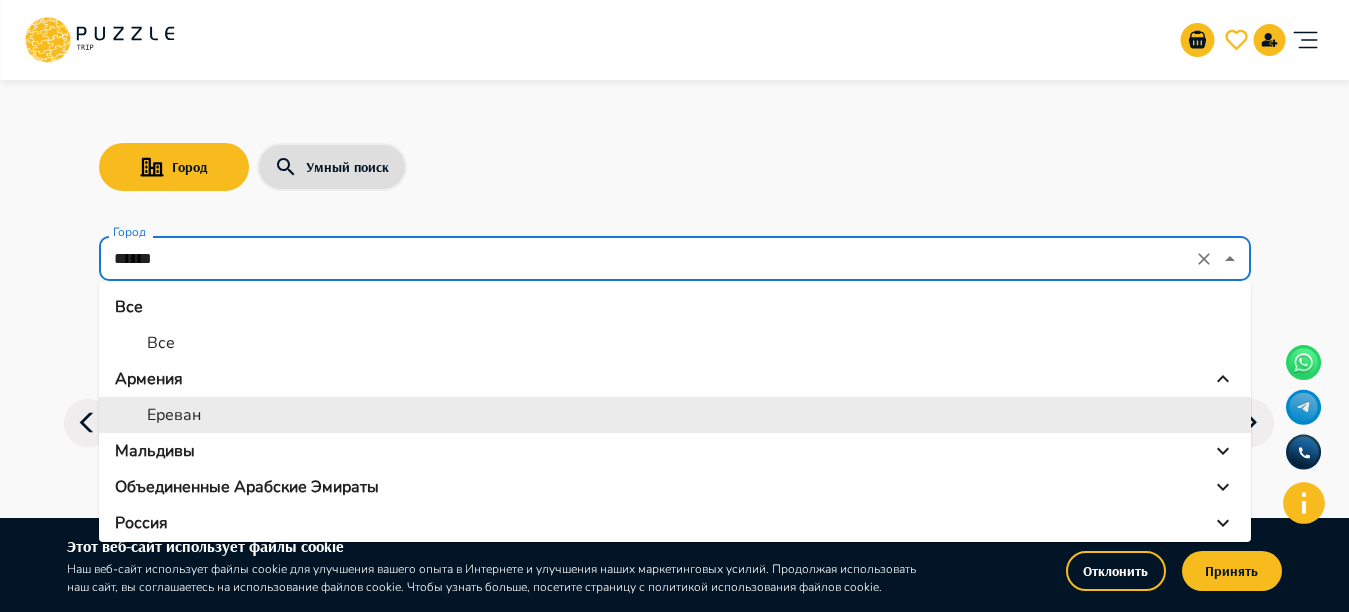 click on "******" at bounding box center (647, 259) 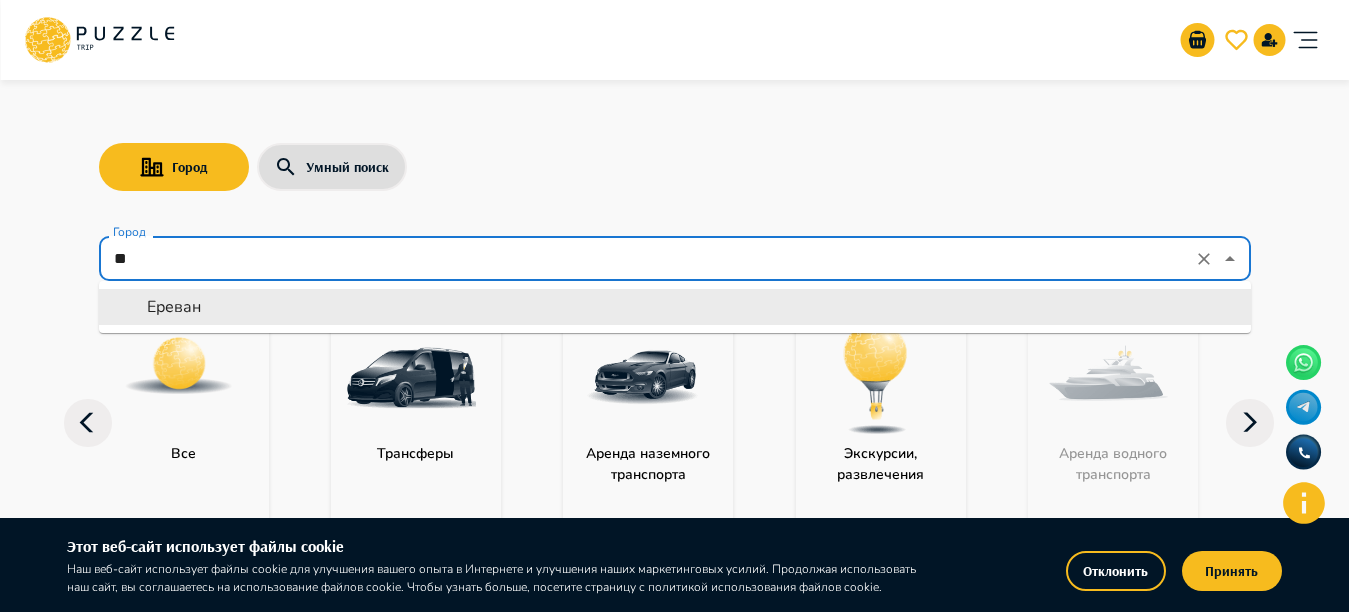 type on "*" 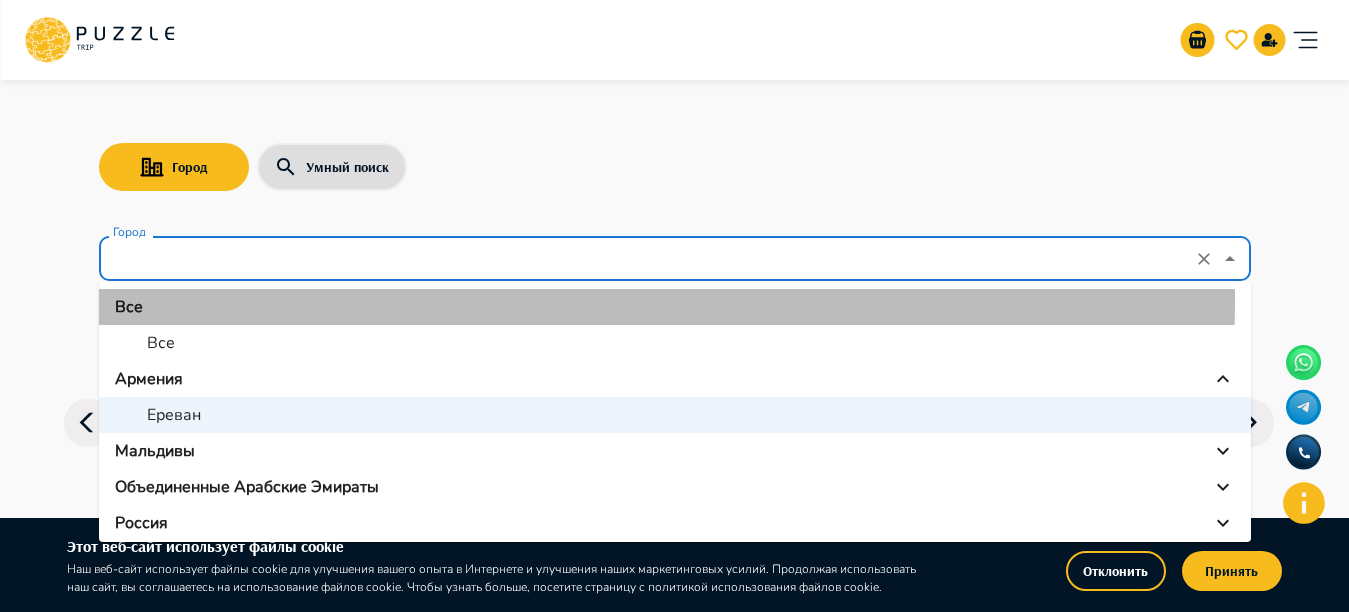 click on "Все" at bounding box center [675, 307] 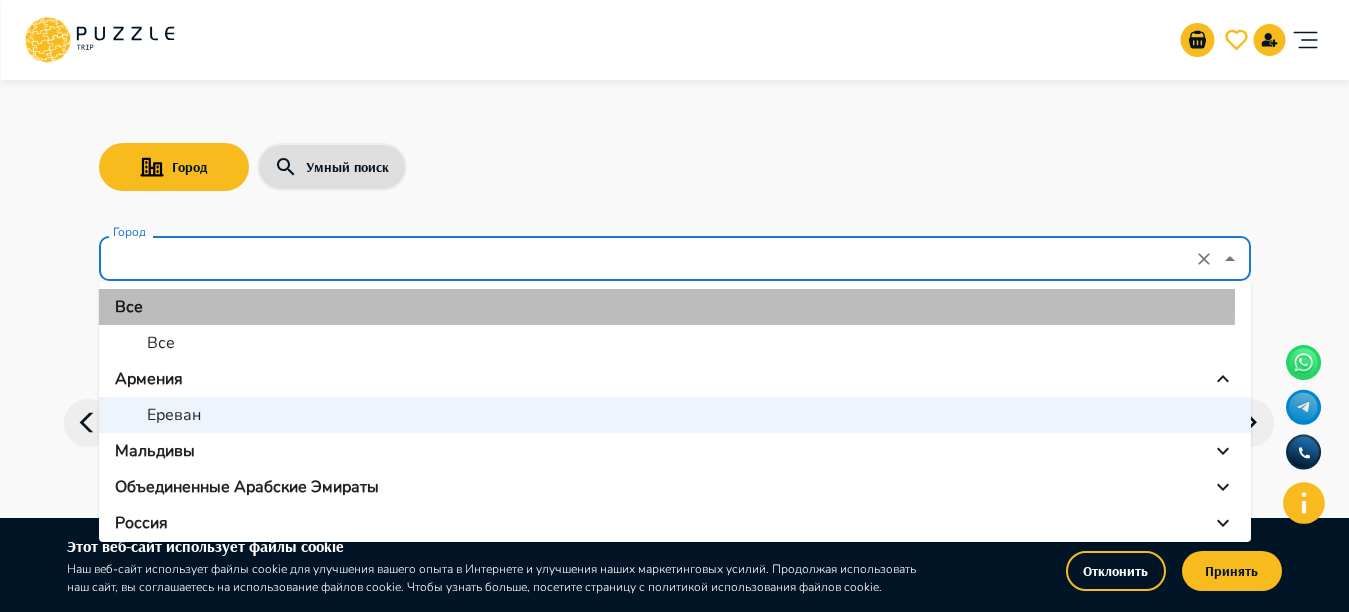 click on "Все" at bounding box center [129, 307] 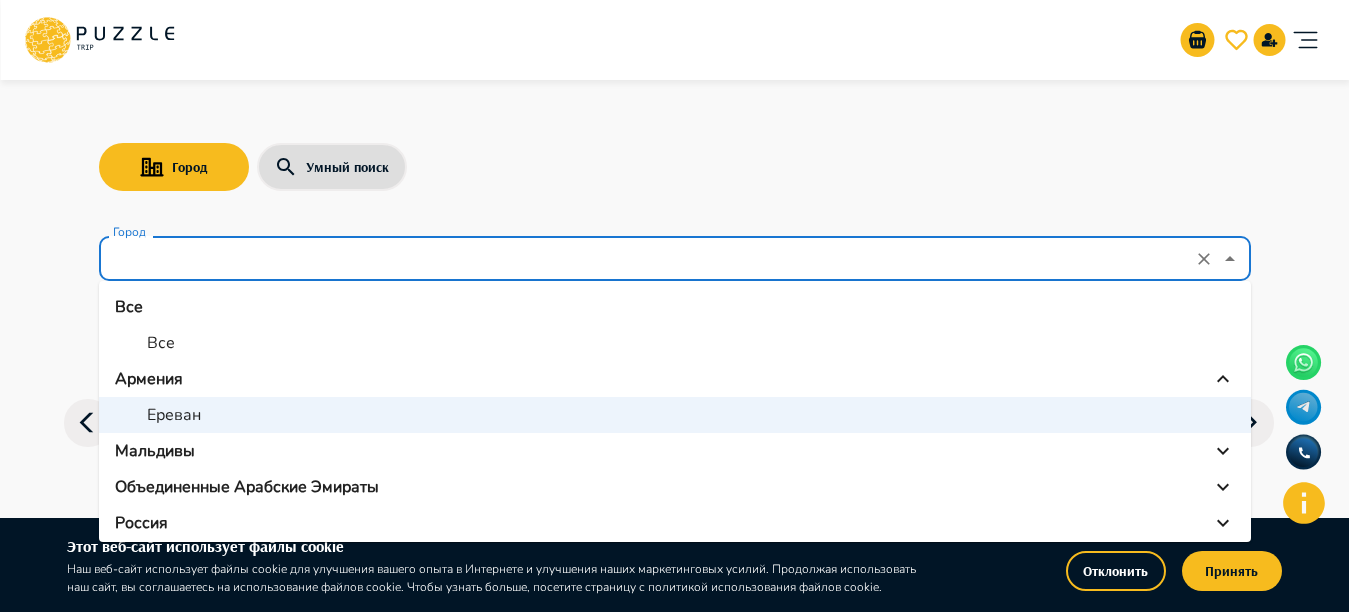 click on "Город" at bounding box center [647, 259] 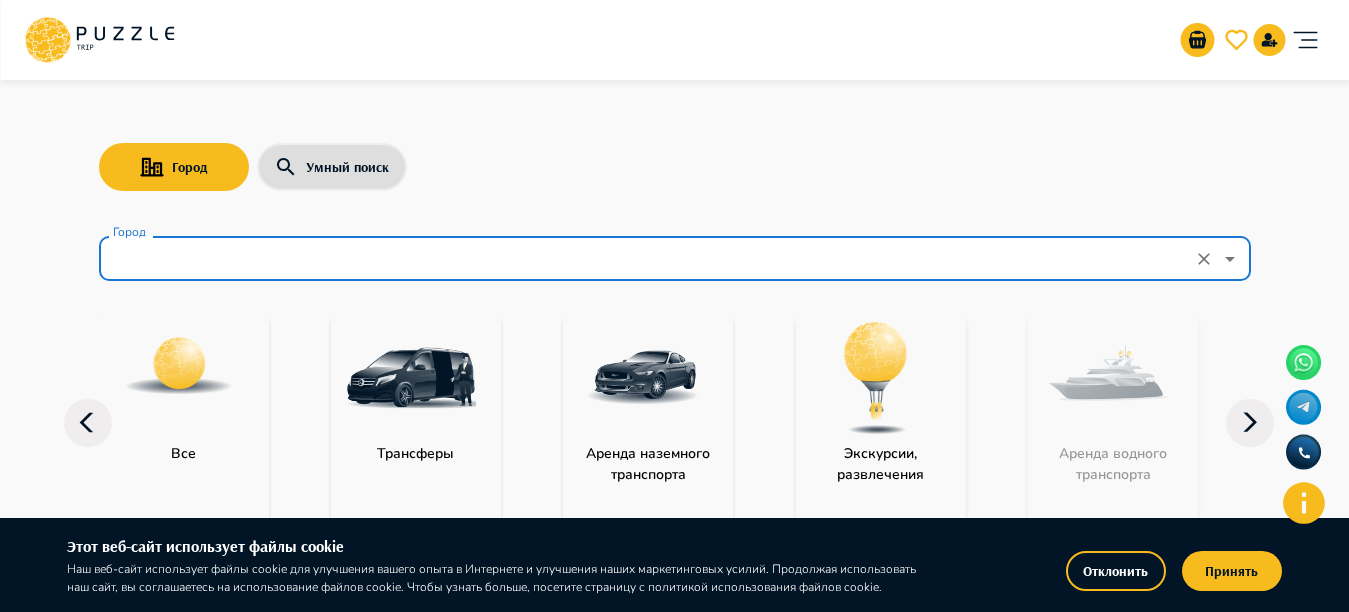 type on "******" 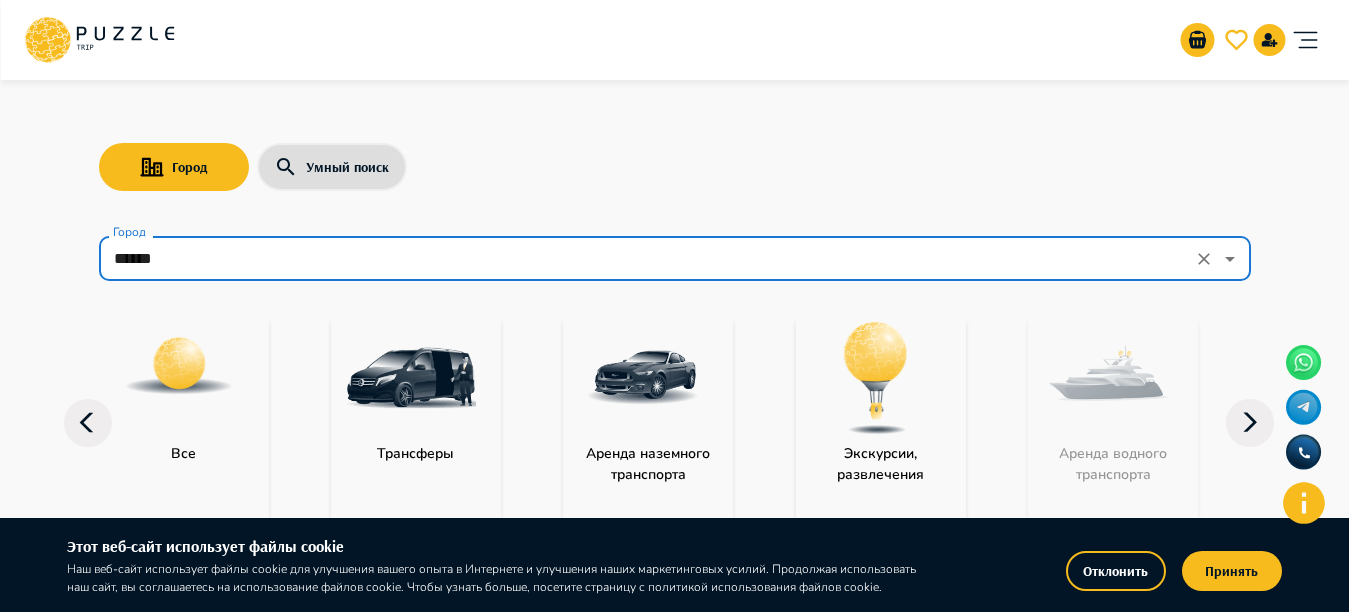 click at bounding box center [179, 366] 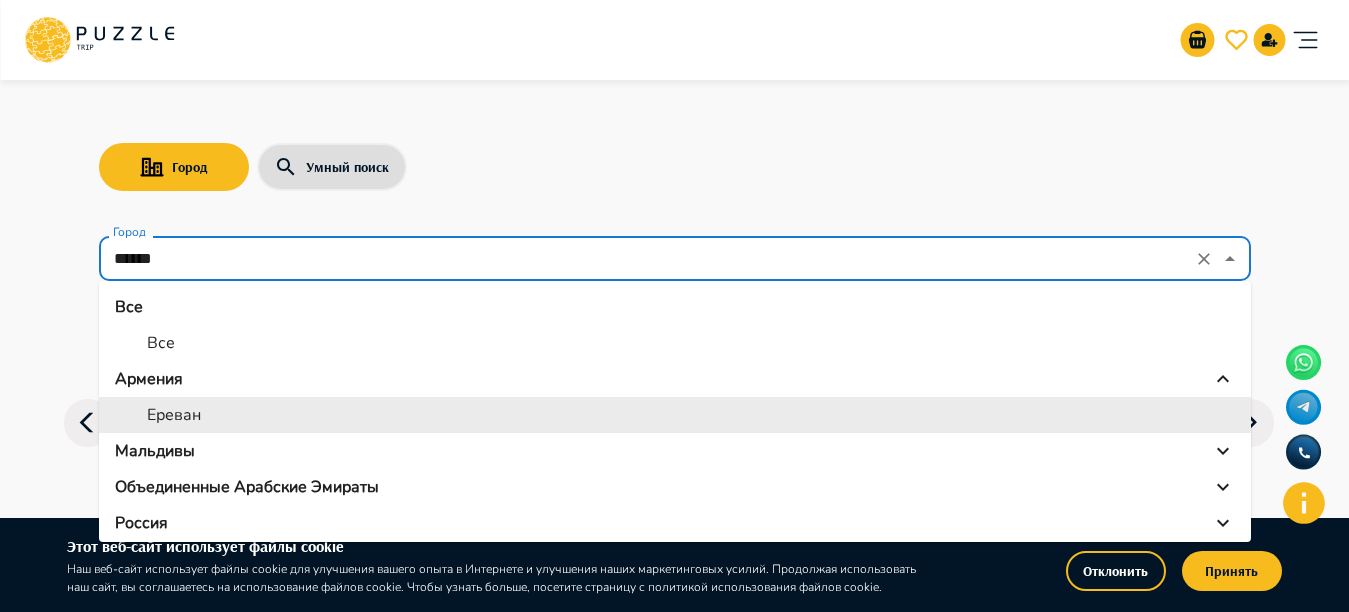 click on "******" at bounding box center (647, 259) 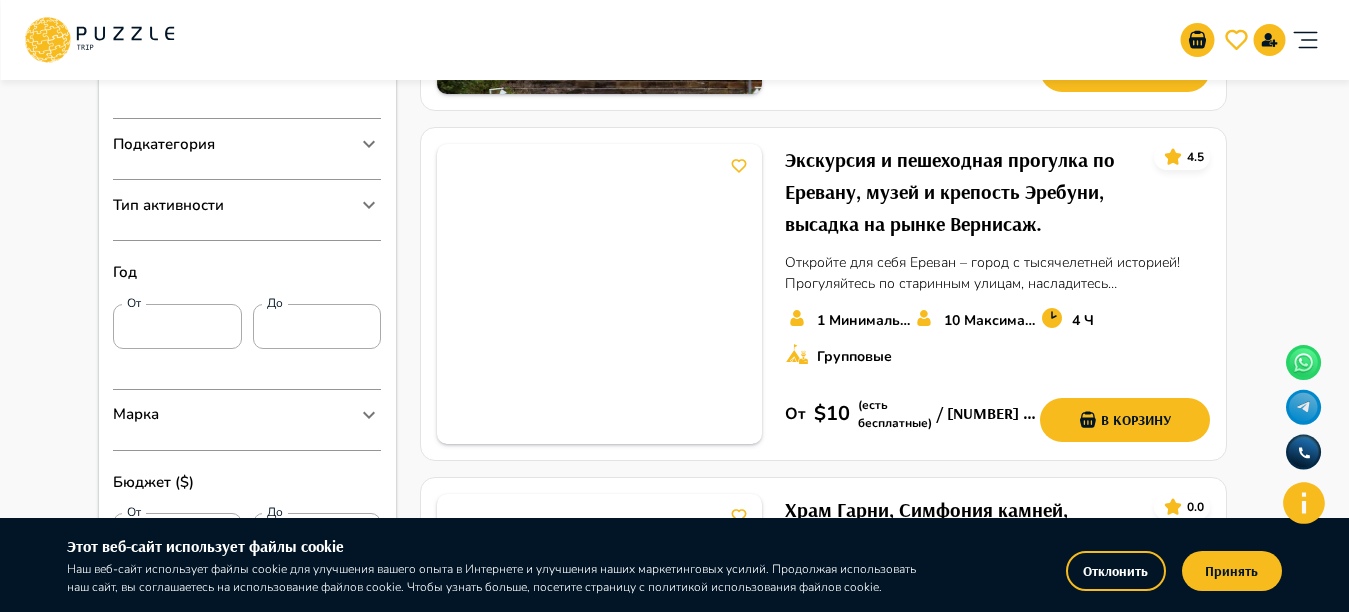 scroll, scrollTop: 161, scrollLeft: 0, axis: vertical 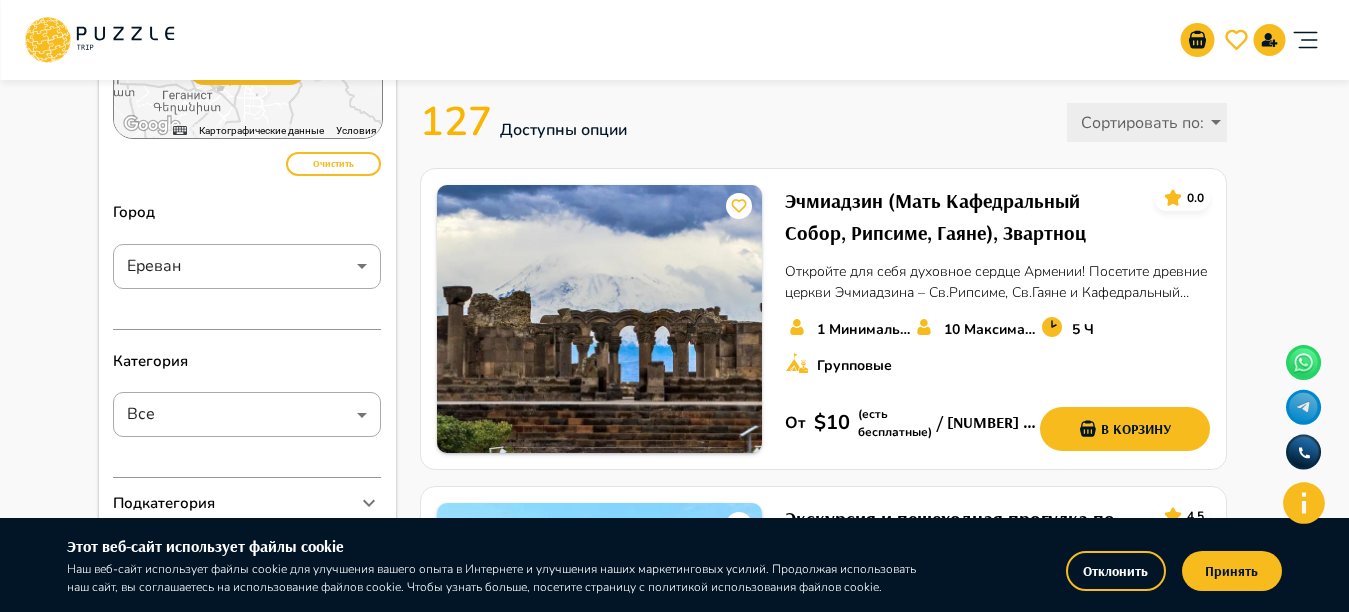 click on "Изменить категорию Открыть карту ← Переместить влево → Переместить вправо ↑ Переместить вверх ↓ Переместить вниз + Приблизить - Уменьшить Home Переместить влево на 75 % End Переместить вправо на 75 % Предыдущая страница Переместить вверх на 75 % Следующая страница Переместить вниз на 75 % Карта Рельеф Спутник Названия объектов Картографические данные Картографические данные ©2025 Картографические данные ©2025 5 км  Нажимайте, чтобы переключаться между метрической и британской системами измерения. Условия Очистить Город Ереван ****** ​ Категория Все *** ​ Разное От" at bounding box center (674, 1792) 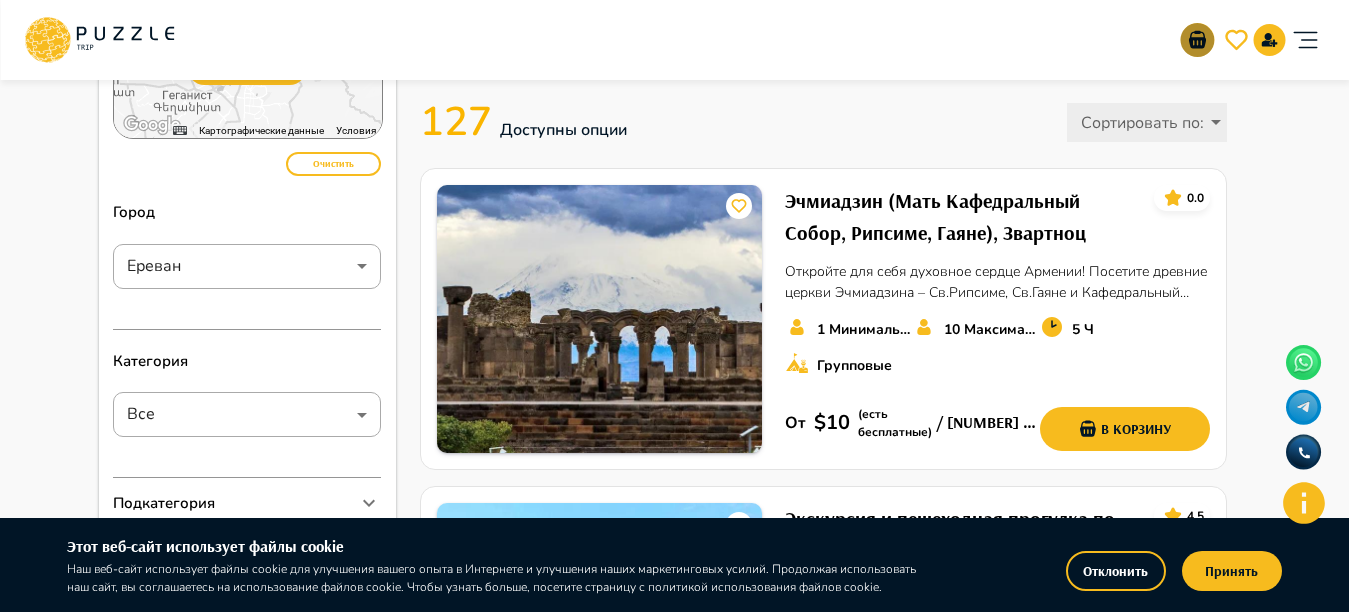 click 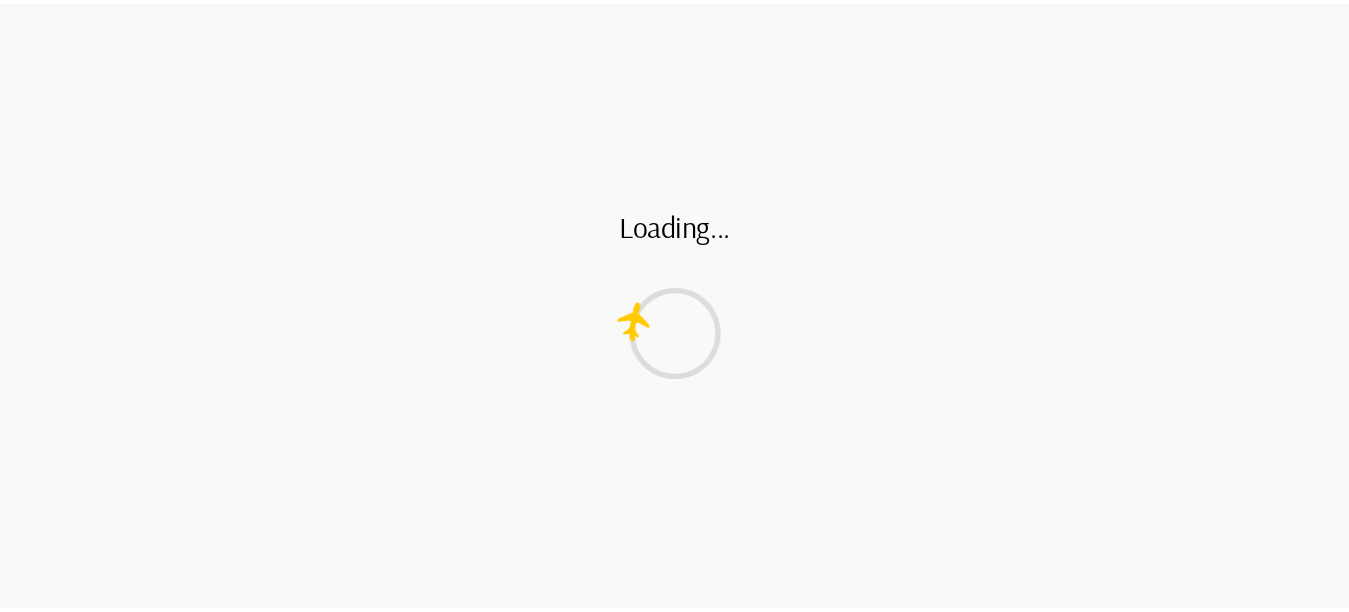 scroll, scrollTop: 0, scrollLeft: 0, axis: both 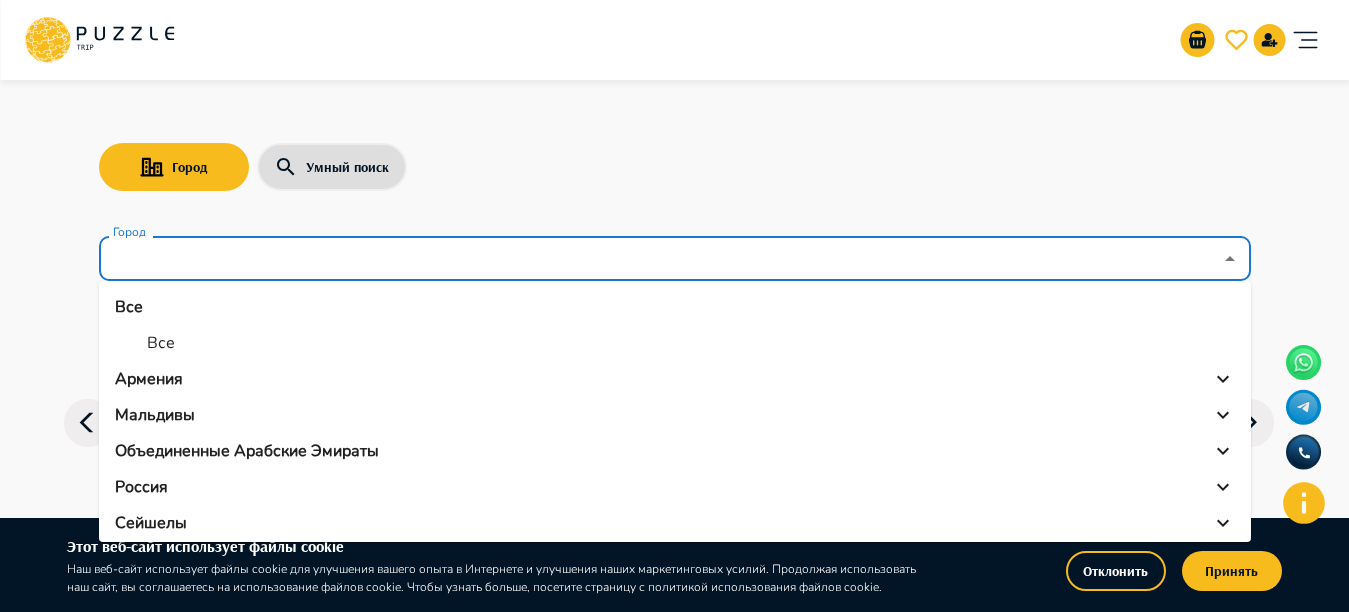 click on "Город" at bounding box center [660, 259] 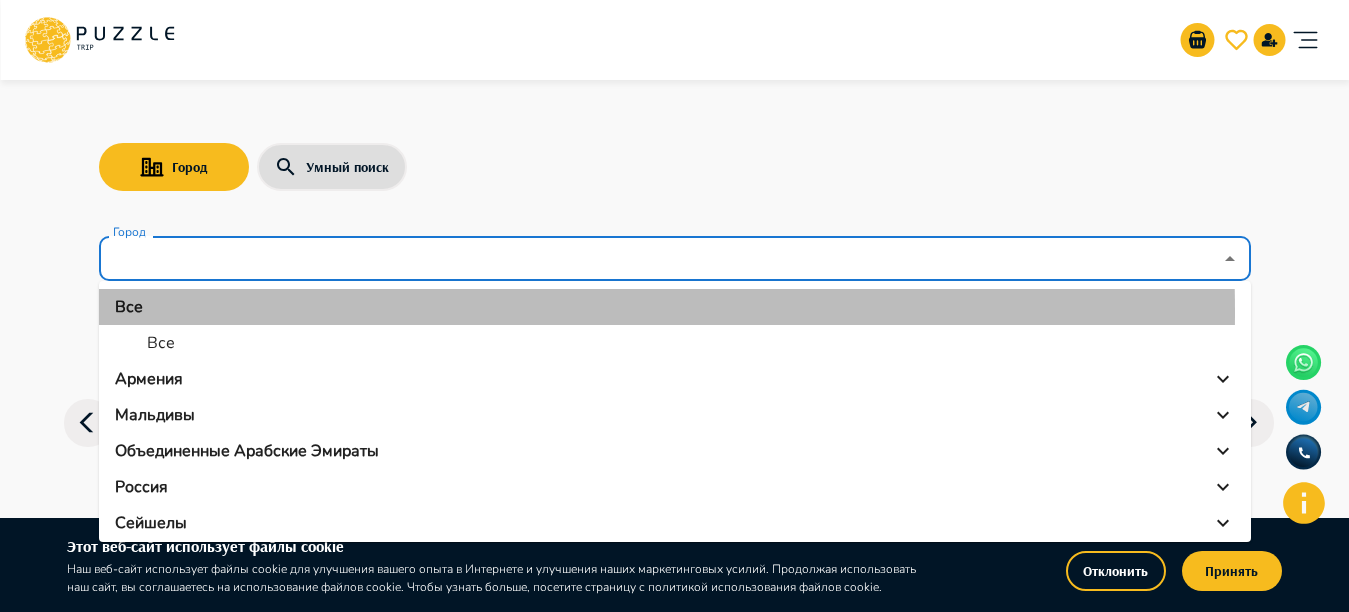 click on "Все" at bounding box center [129, 307] 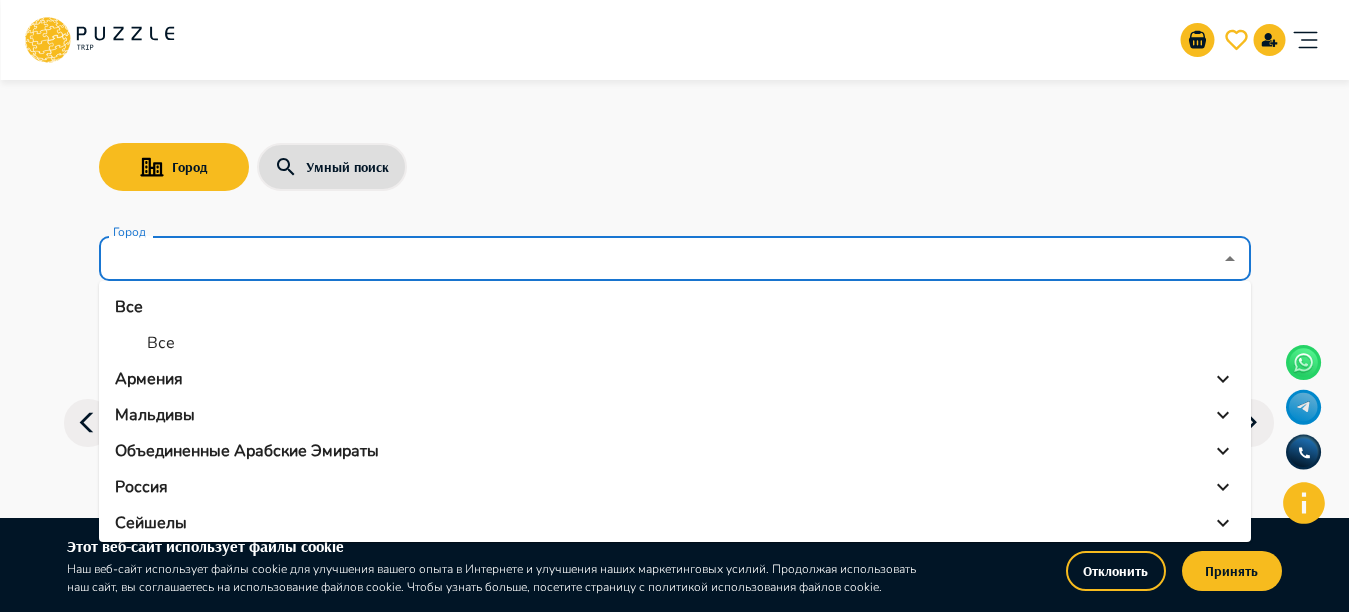 click on "Все" at bounding box center [675, 343] 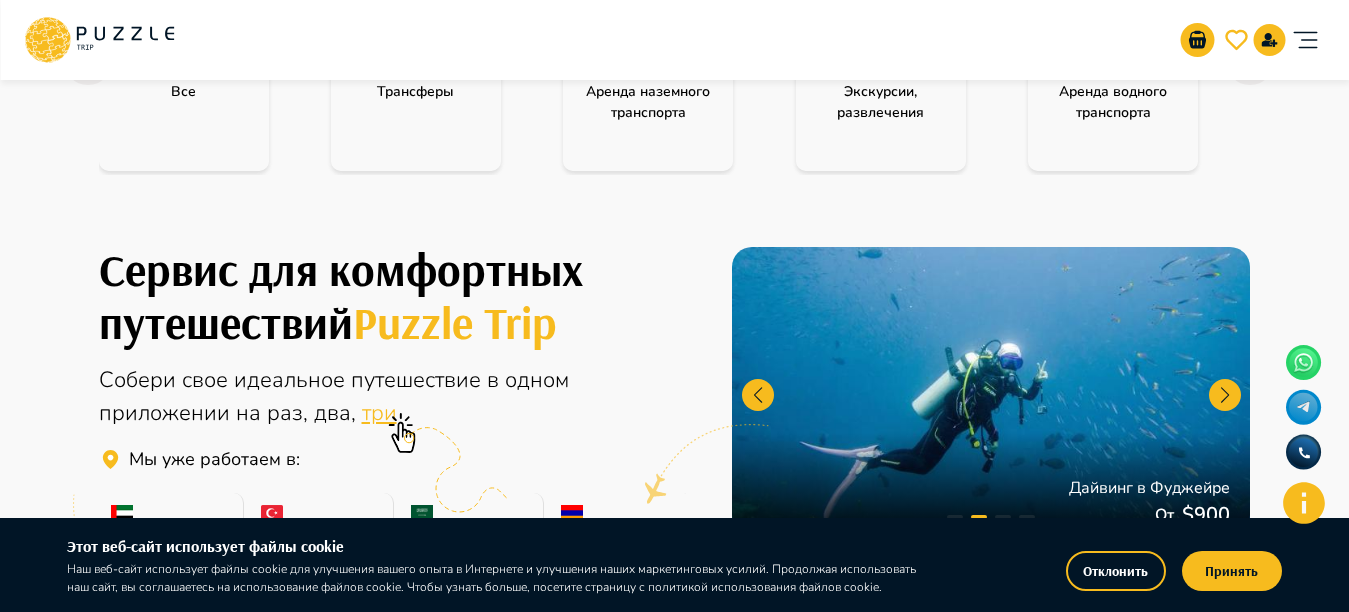 scroll, scrollTop: 399, scrollLeft: 0, axis: vertical 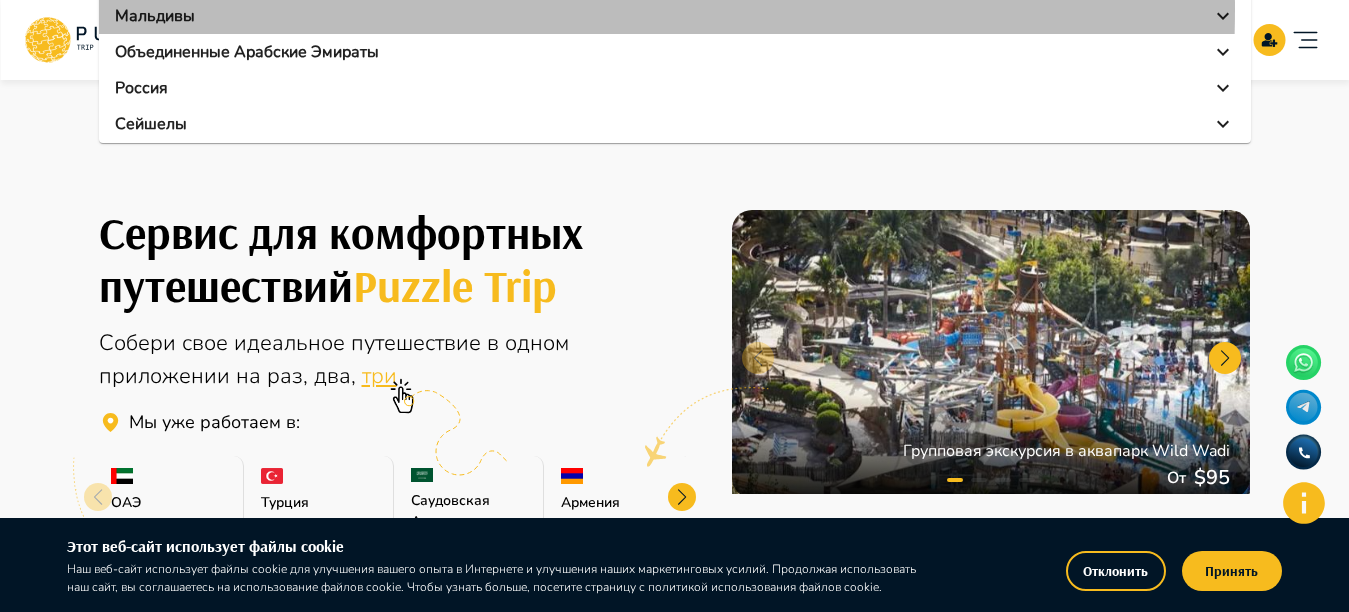 click on "Мальдивы" at bounding box center [675, 16] 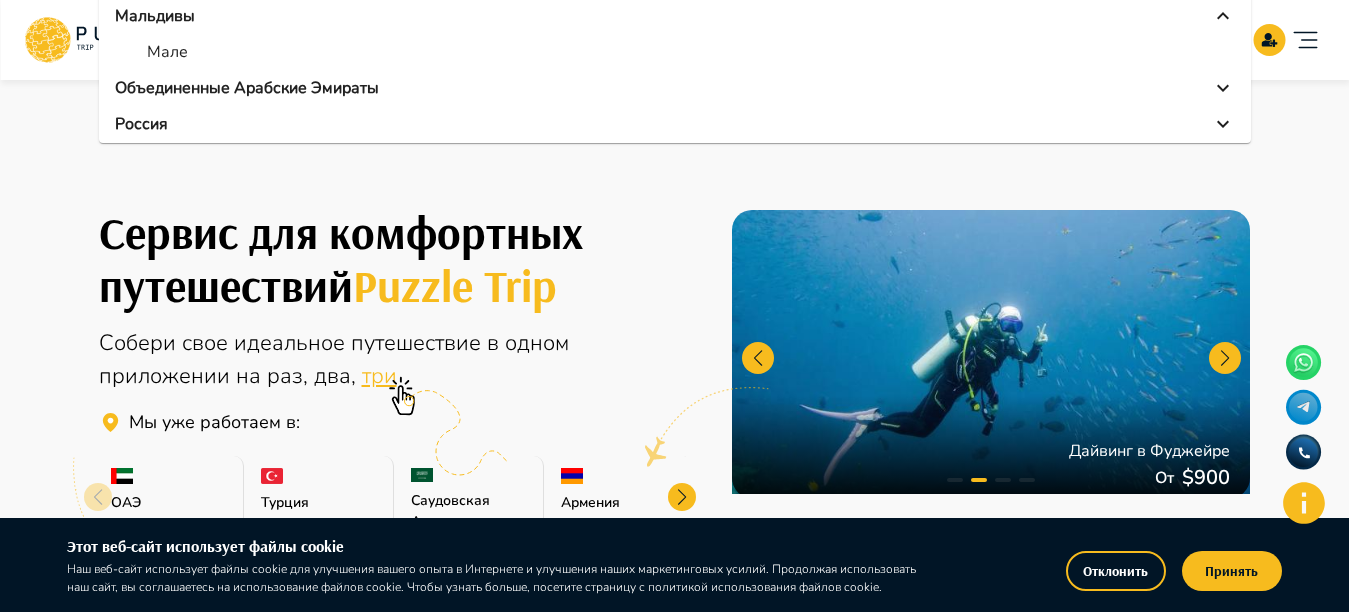 click on "Мале" at bounding box center (675, 52) 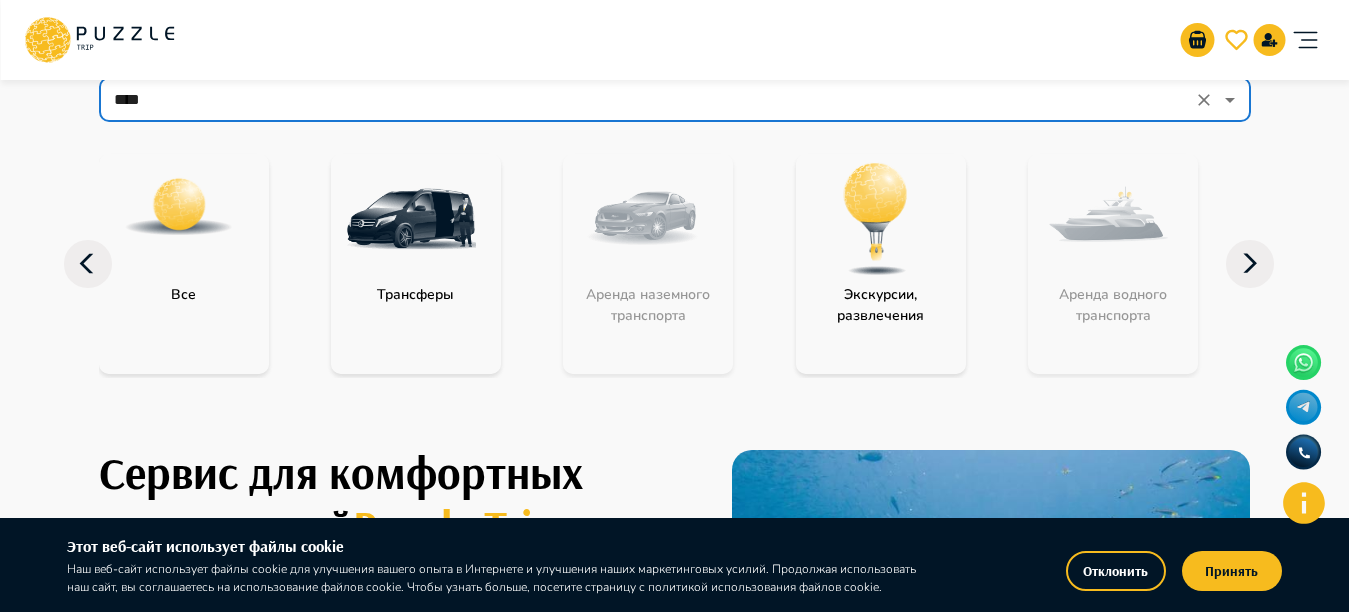 scroll, scrollTop: 167, scrollLeft: 0, axis: vertical 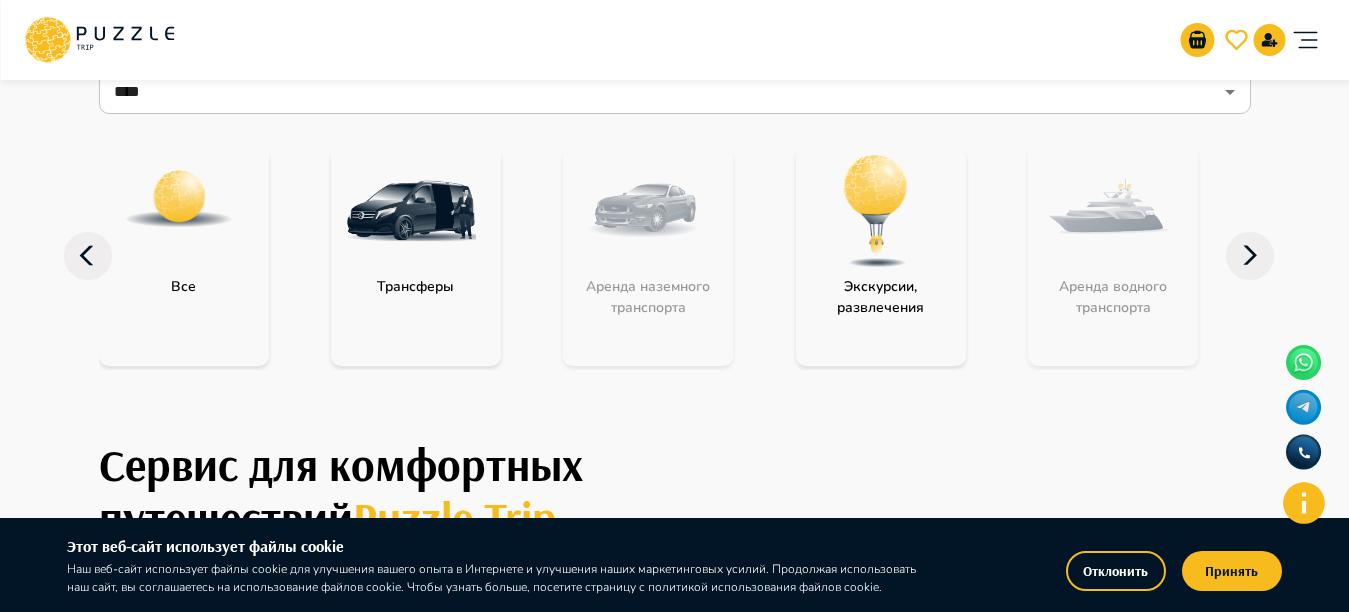 click on "Экскурсии, развлечения" at bounding box center [881, 297] 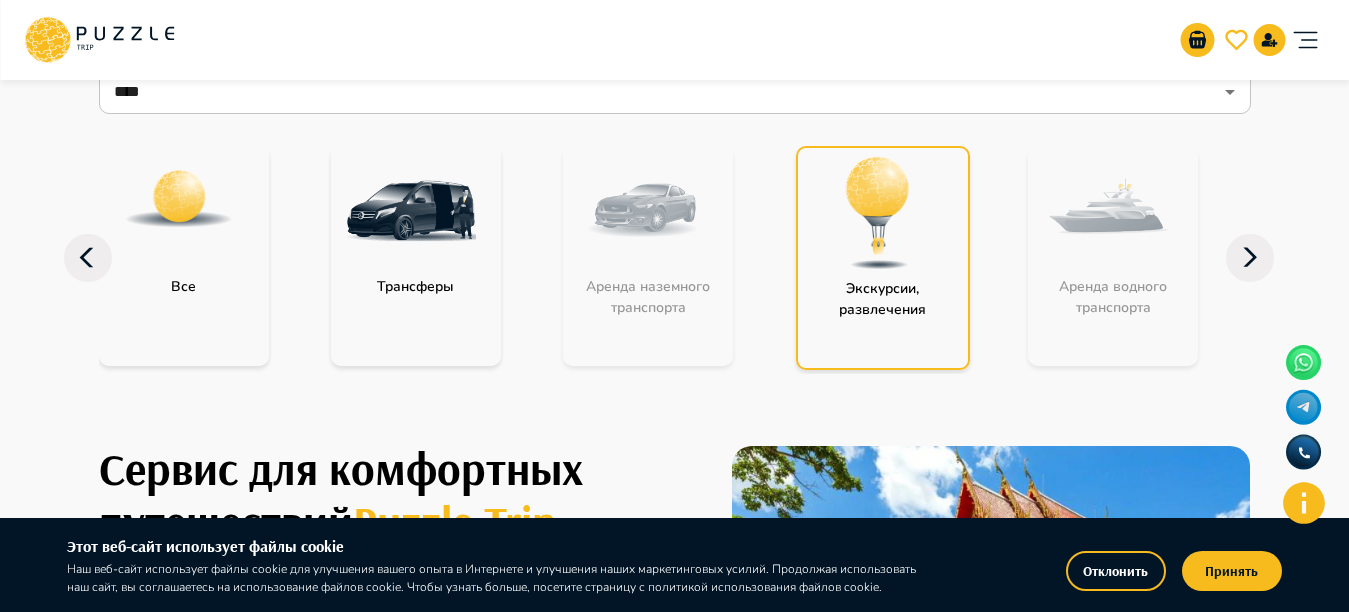 scroll, scrollTop: 0, scrollLeft: 0, axis: both 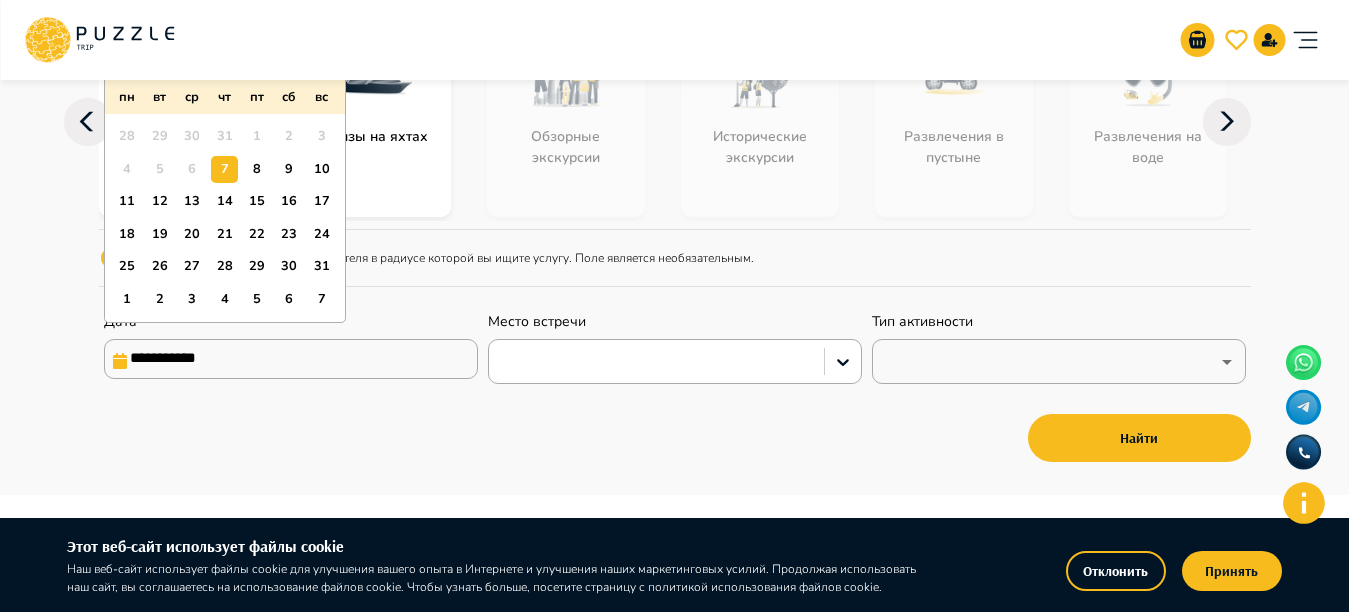 click on "**********" at bounding box center [291, 359] 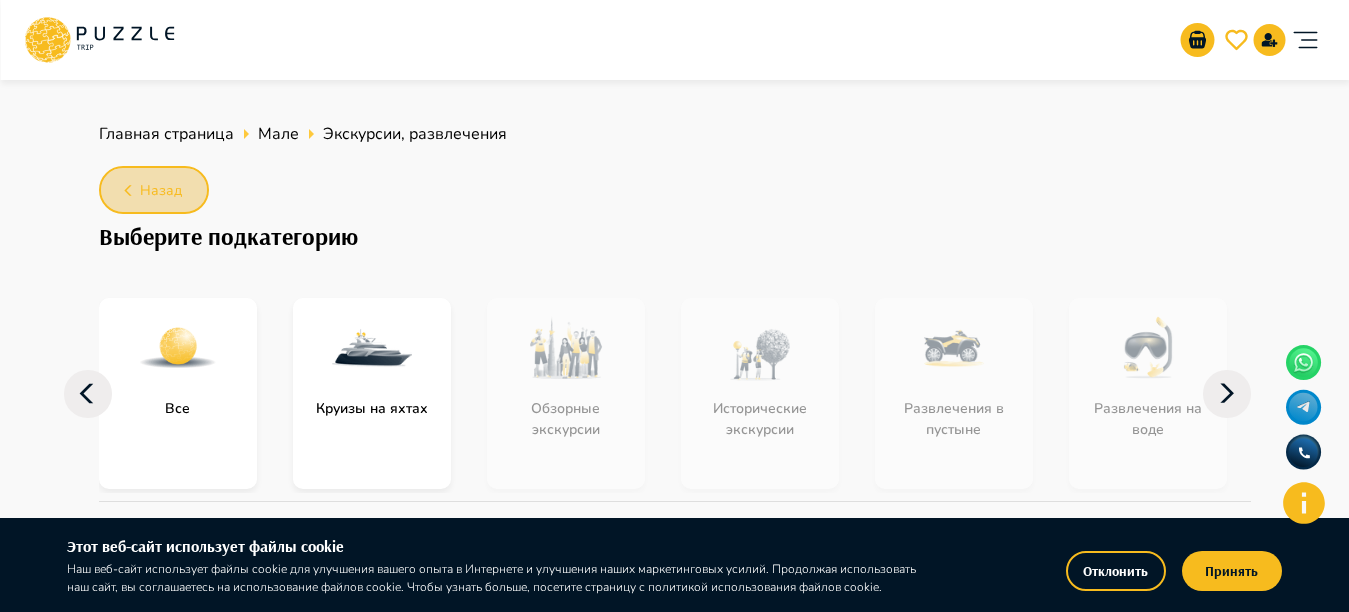 click on "Назад" at bounding box center [161, 191] 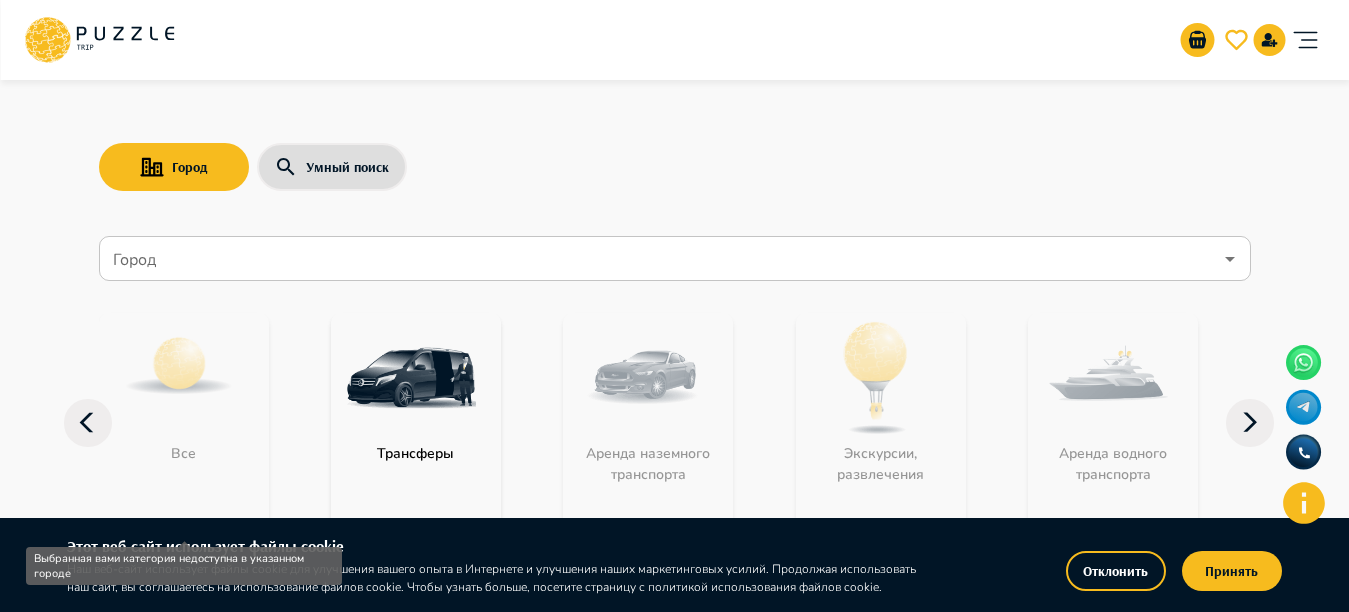 click on "Все" at bounding box center [184, 423] 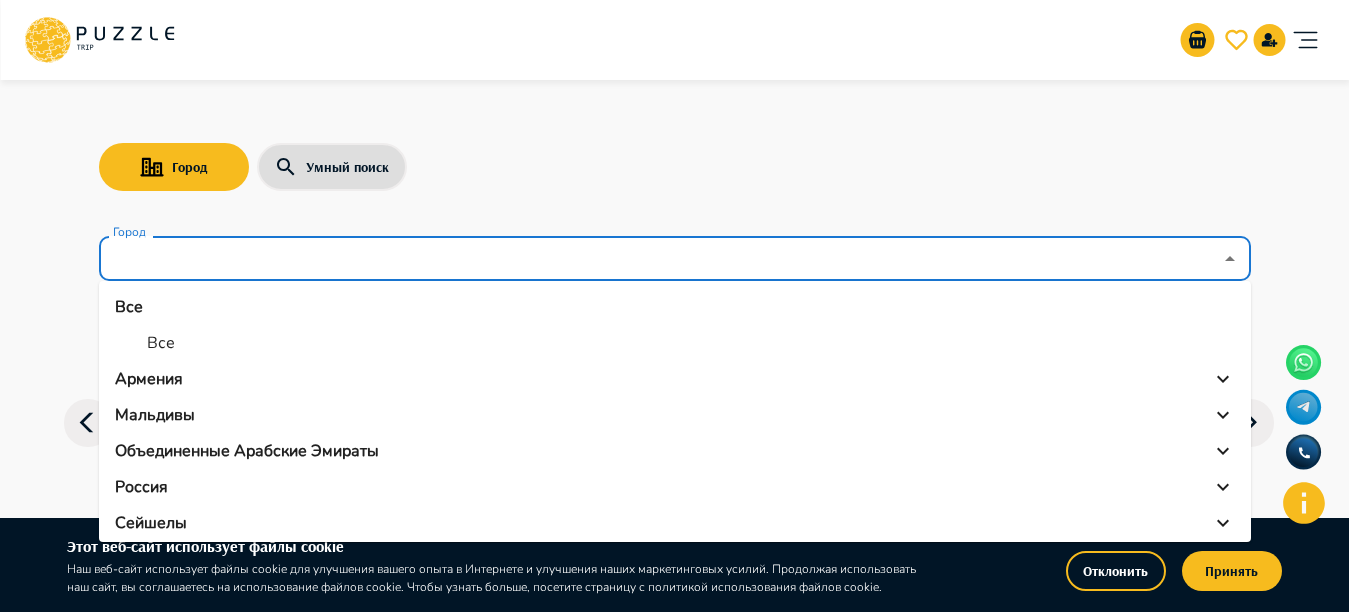 click on "Город" at bounding box center [660, 259] 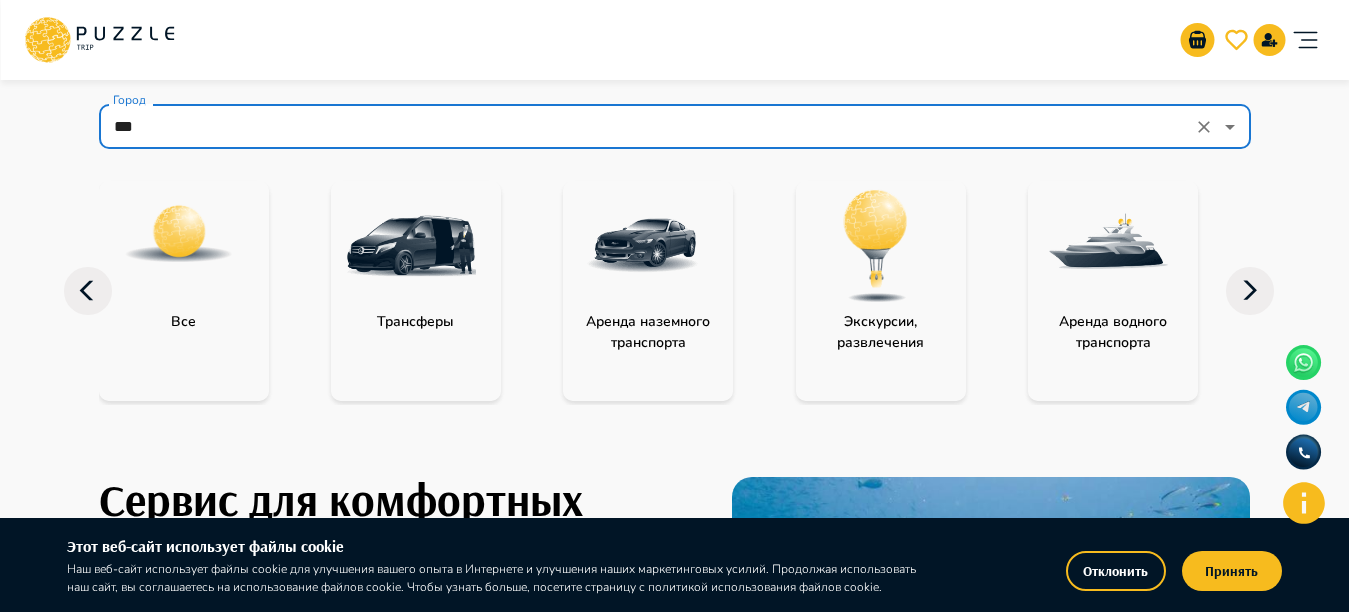 scroll, scrollTop: 150, scrollLeft: 0, axis: vertical 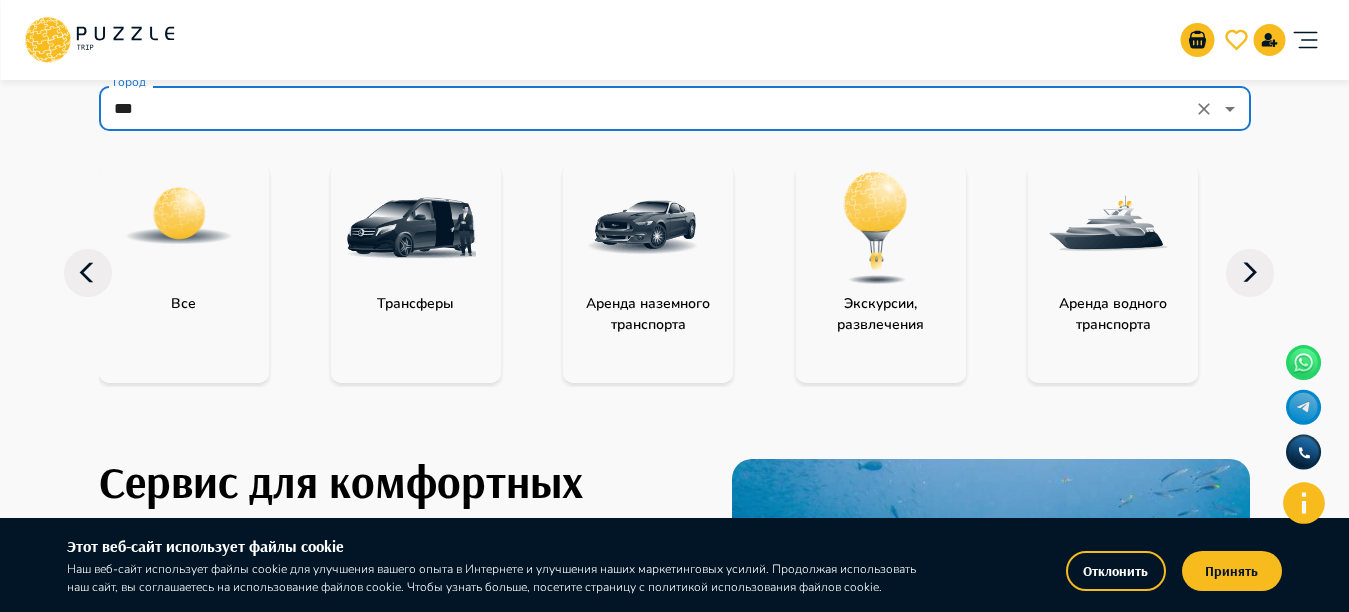 click at bounding box center [876, 228] 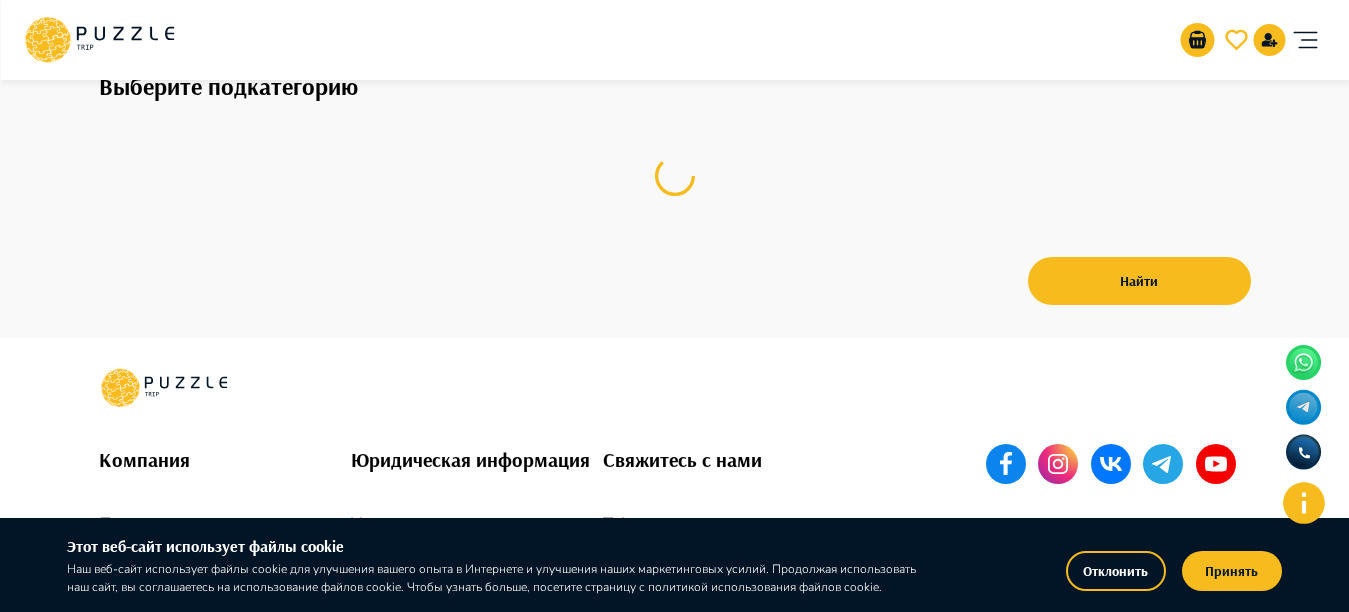 scroll, scrollTop: 0, scrollLeft: 0, axis: both 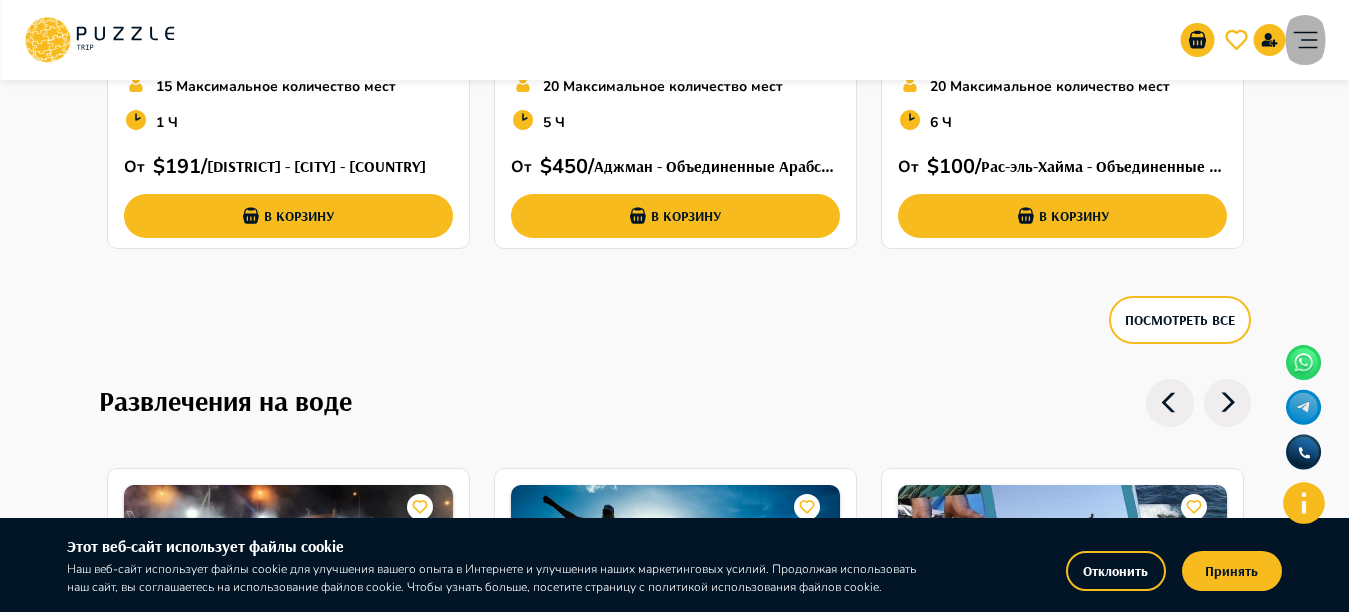 click 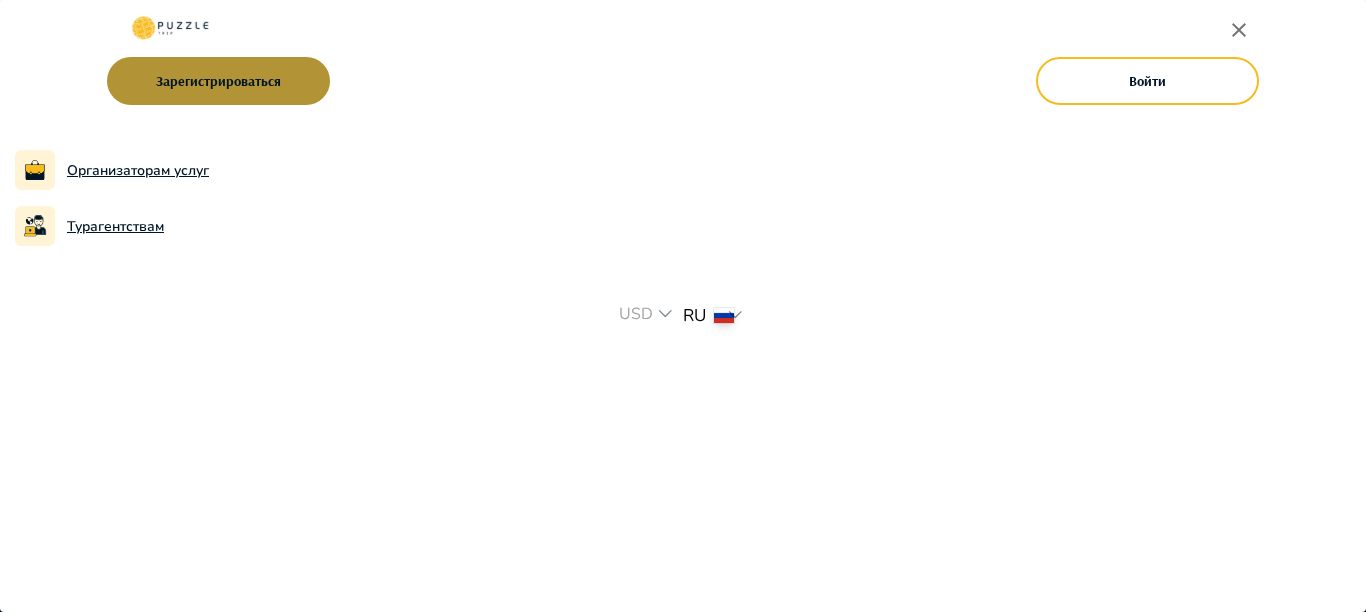 click on "Зарегистрироваться" at bounding box center (218, 81) 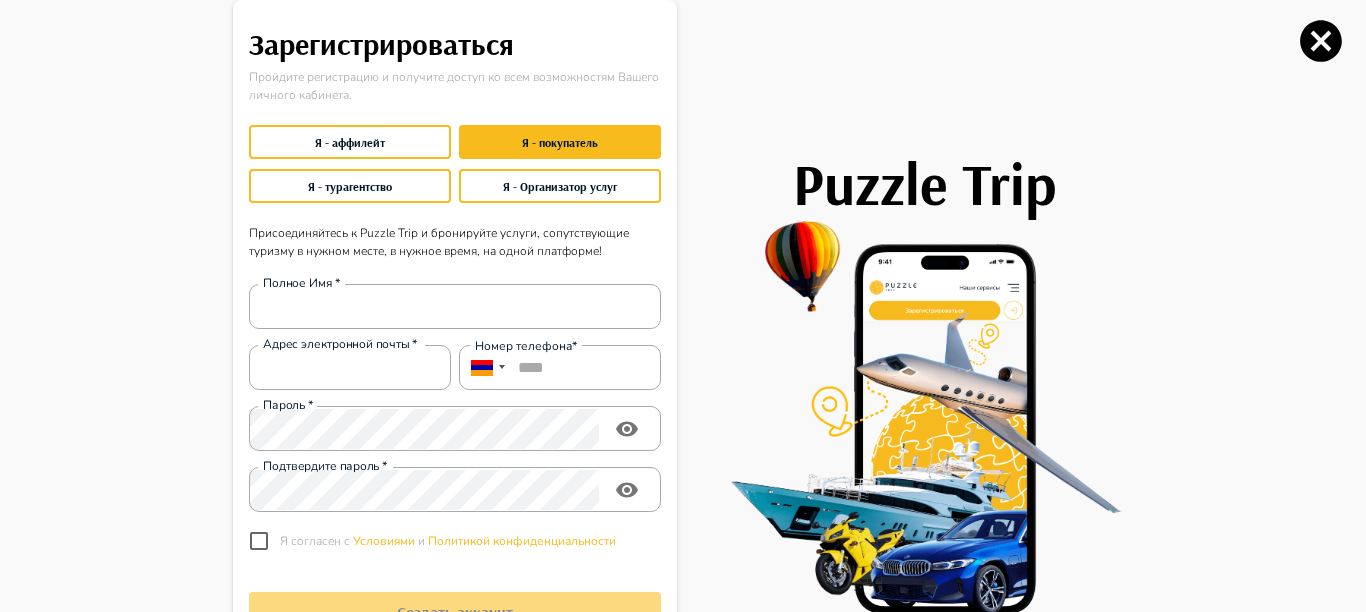type on "**********" 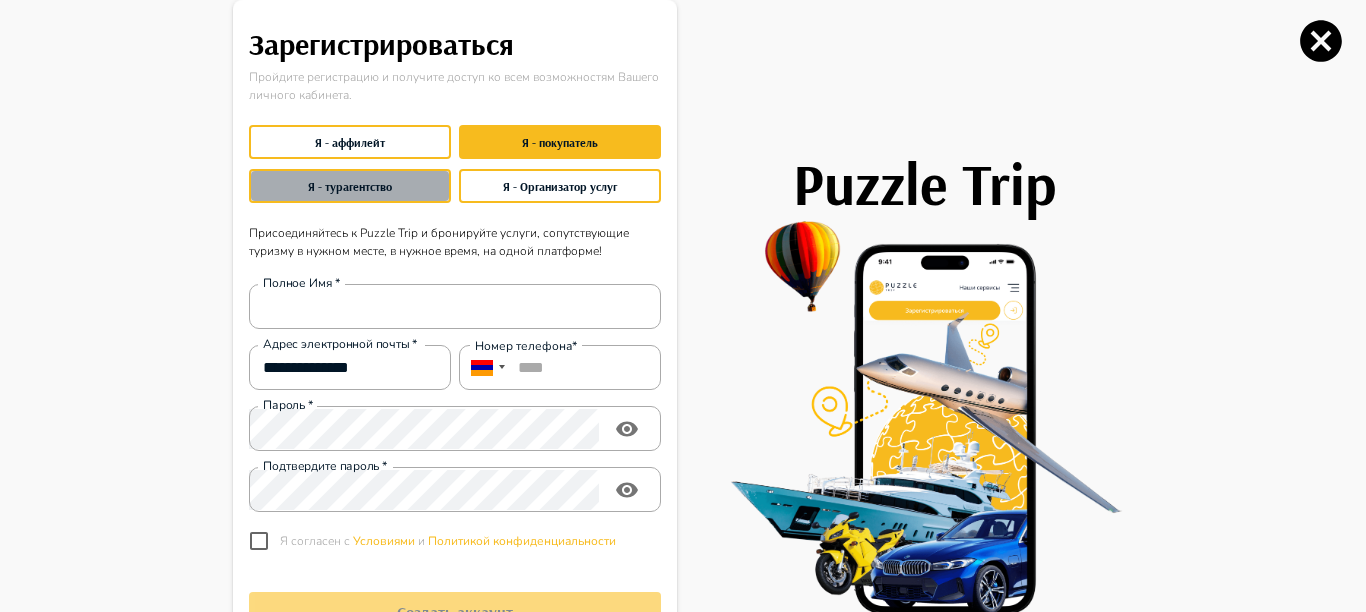 click on "Я - турагентство" at bounding box center [350, 186] 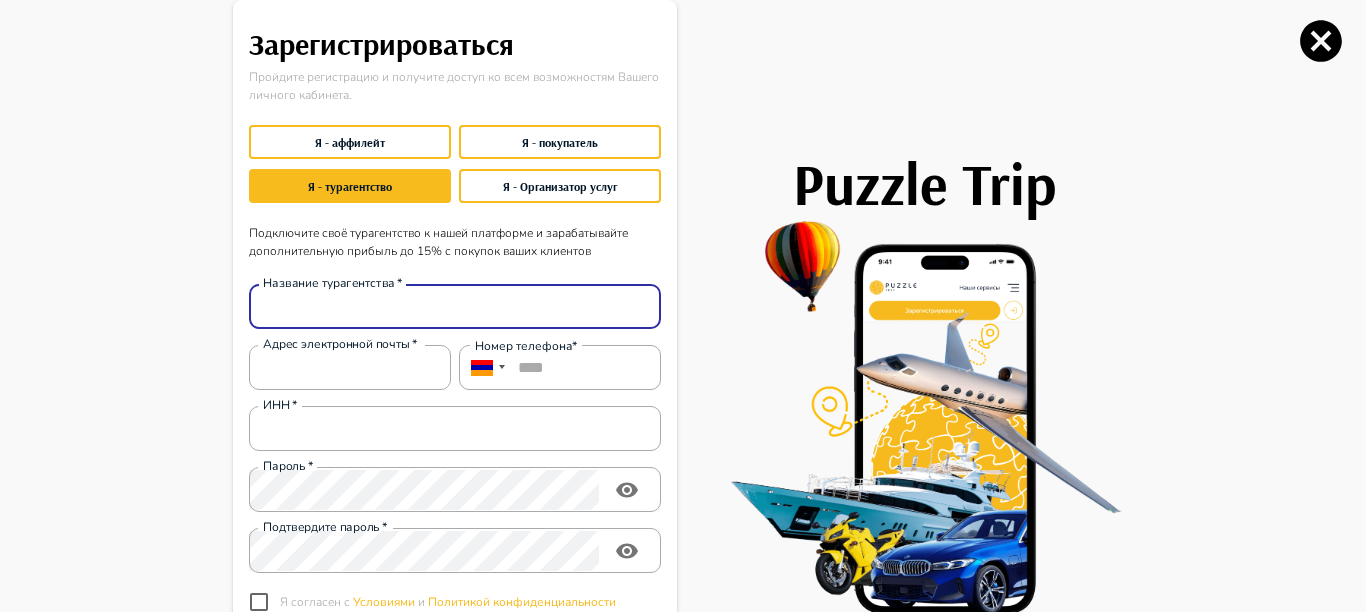 click on "Название турагентства   *" at bounding box center (455, 307) 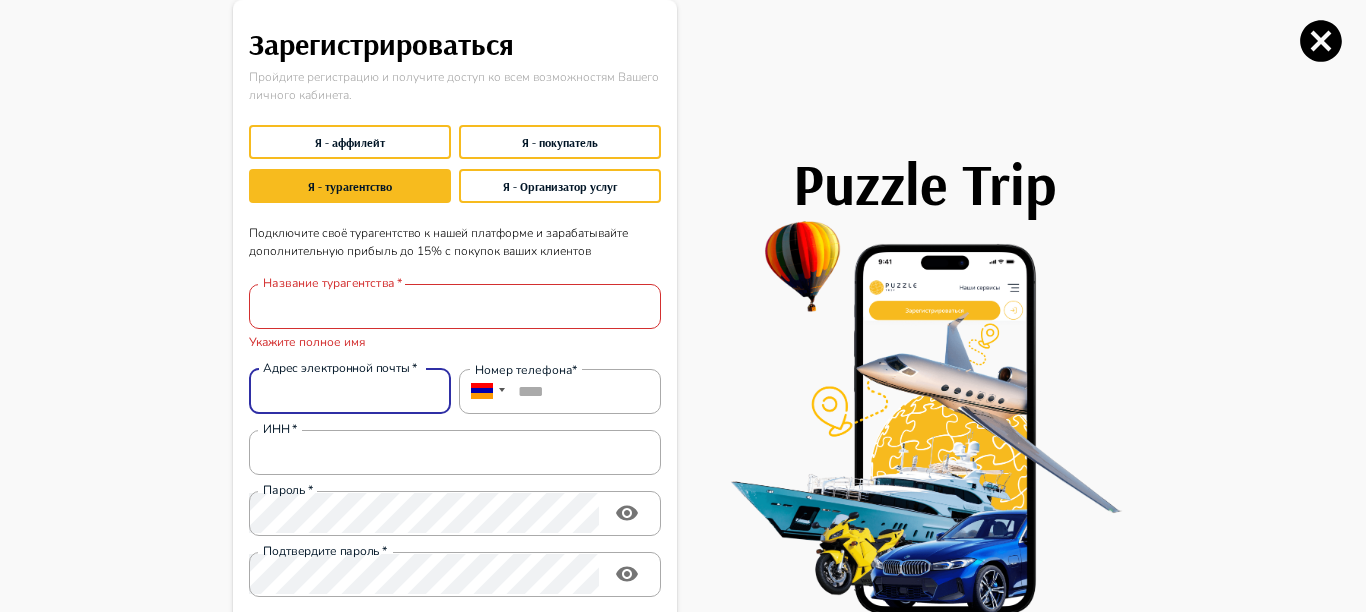 click on "Название турагентства   * Название турагентства   * Укажите полное имя Адрес электронной почты   * Адрес электронной почты   * Hомер телефона* **** ИНН   * ИНН   * Пароль   * Пароль   * Подтвердите пароль   * Подтвердите пароль   * Я согласен с   Условиями   и   Политикой конфиденциальности" at bounding box center (451, 457) 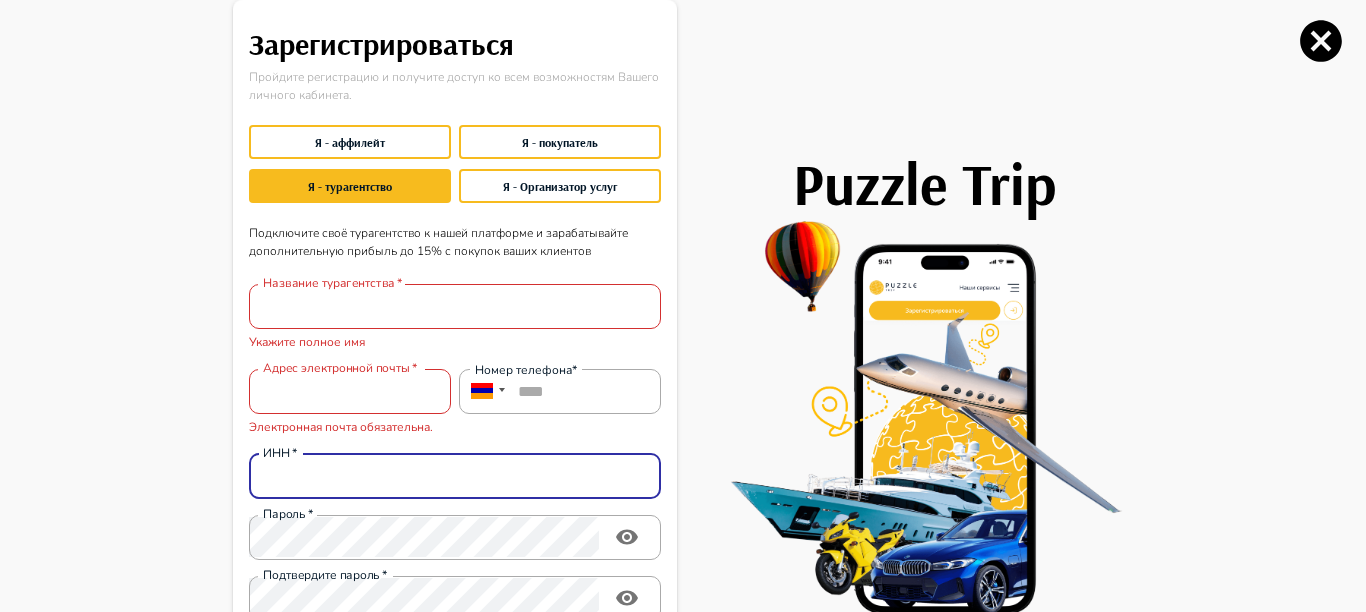 click on "ИНН   * ИНН   *" at bounding box center [455, 476] 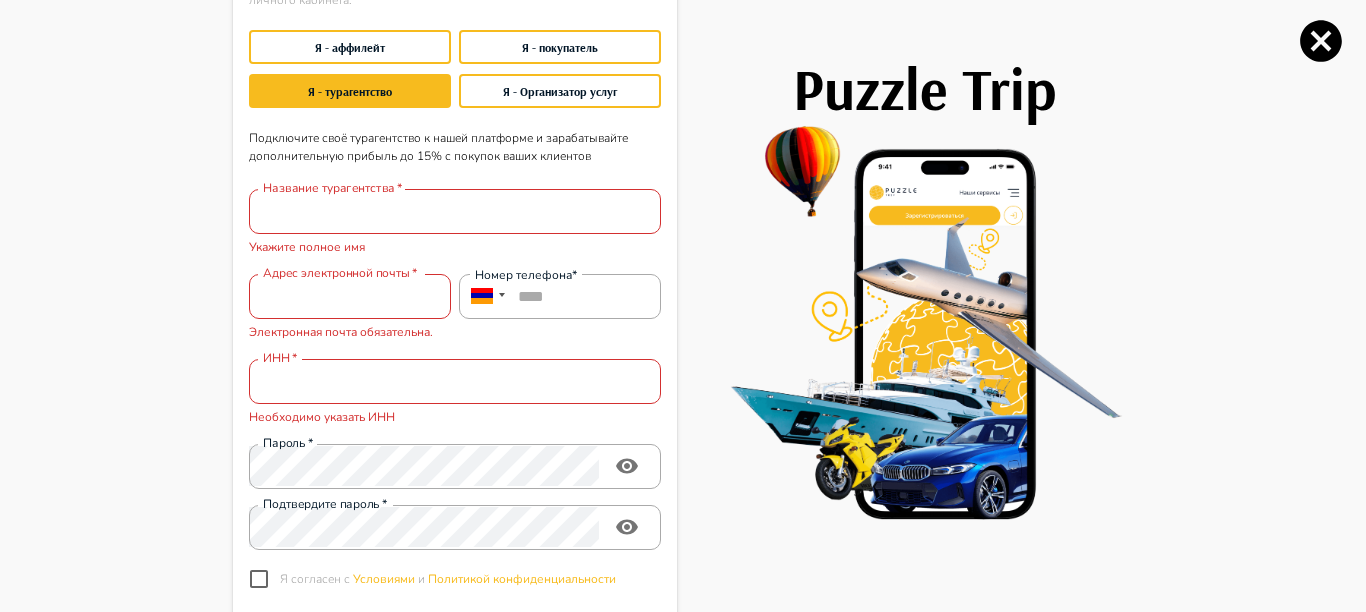 scroll, scrollTop: 117, scrollLeft: 0, axis: vertical 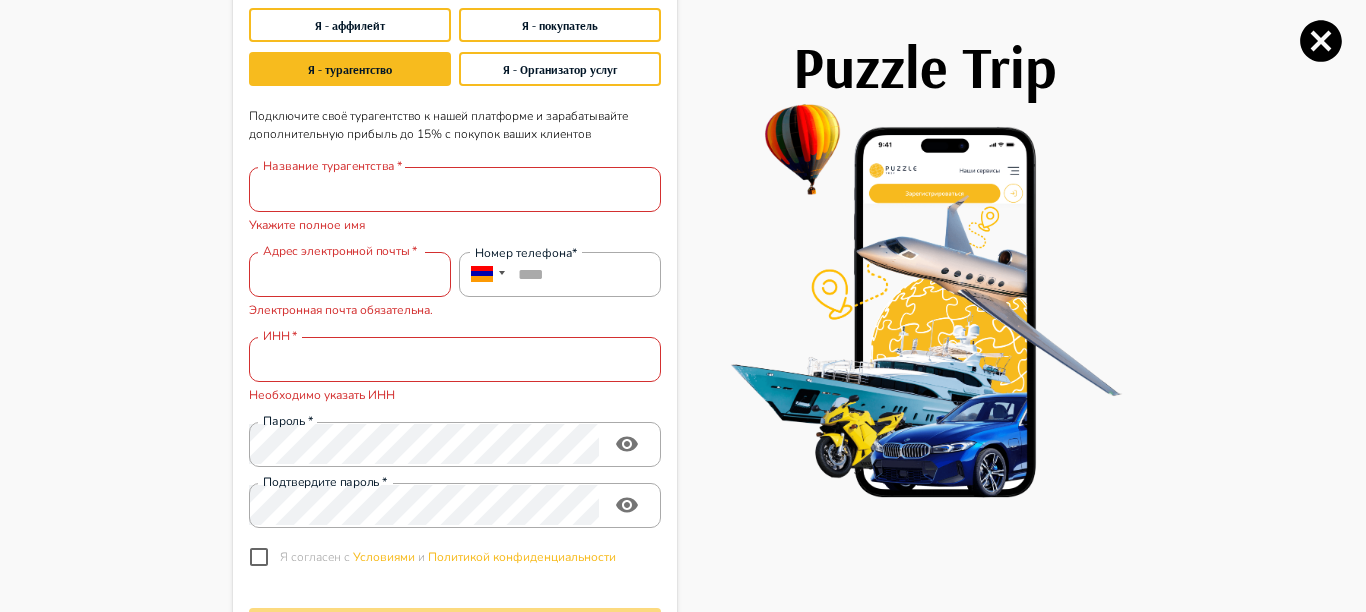 click on "Зарегистрироваться Пройдите регистрацию и получите доступ ко всем возможностям Вашего личного кабинета. Я - аффилейт Я - покупатель Я - турагентство Я - Организатор услуг Подключите своё турагентство к нашей платформе и зарабатывайте дополнительную прибыль до 15% с покупок ваших клиентов Название турагентства   * Название турагентства   * Укажите полное имя Адрес электронной почты   * Адрес электронной почты   * Электронная почта обязательна. Hомер телефона* **** ИНН   * ИНН   * Необходимо указать ИНН Пароль   * Пароль   * Подтвердите пароль   *   *     и" at bounding box center [683, 306] 